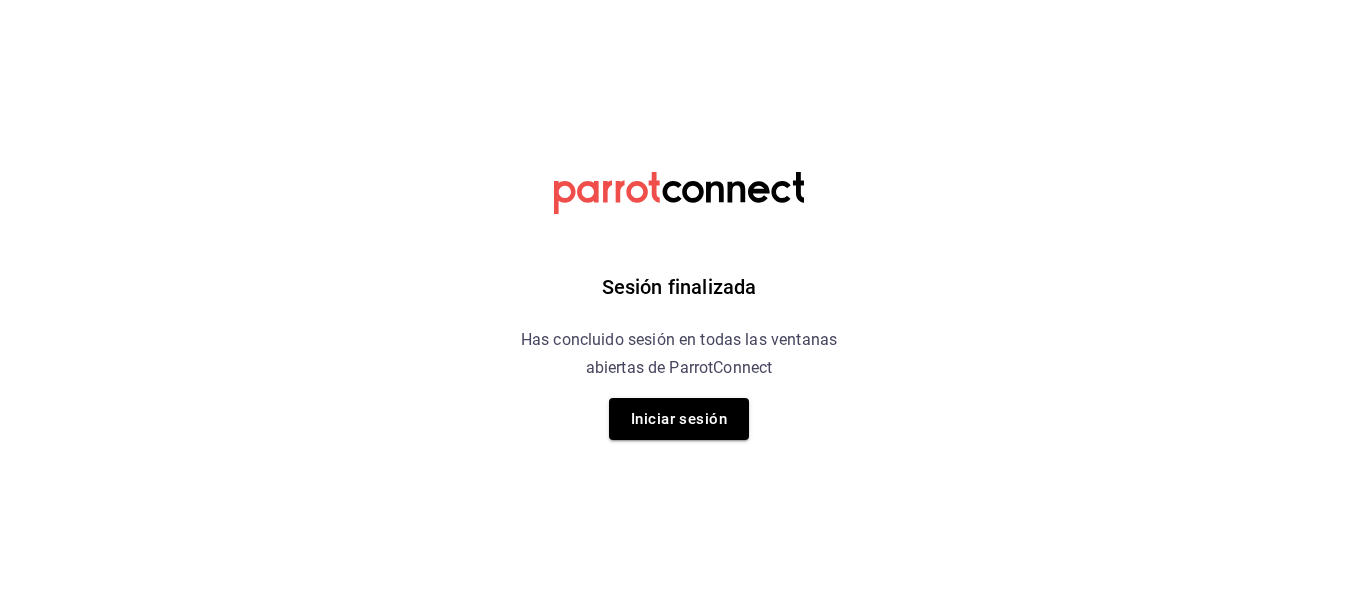 scroll, scrollTop: 0, scrollLeft: 0, axis: both 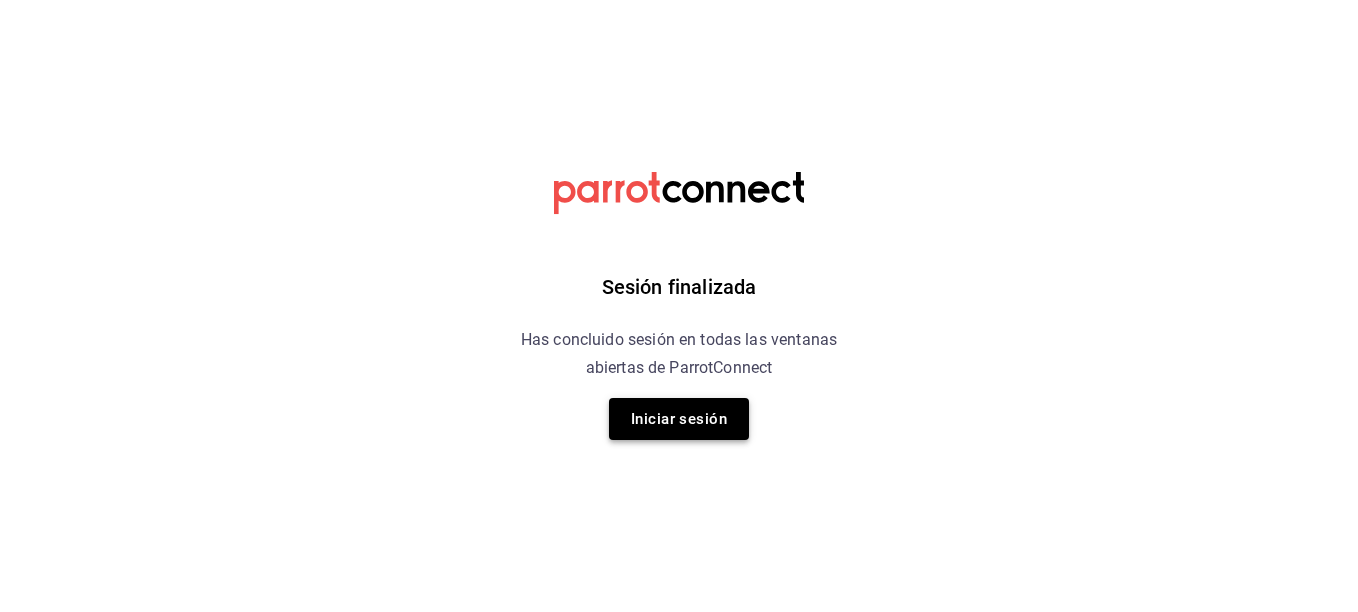 click on "Iniciar sesión" at bounding box center [679, 419] 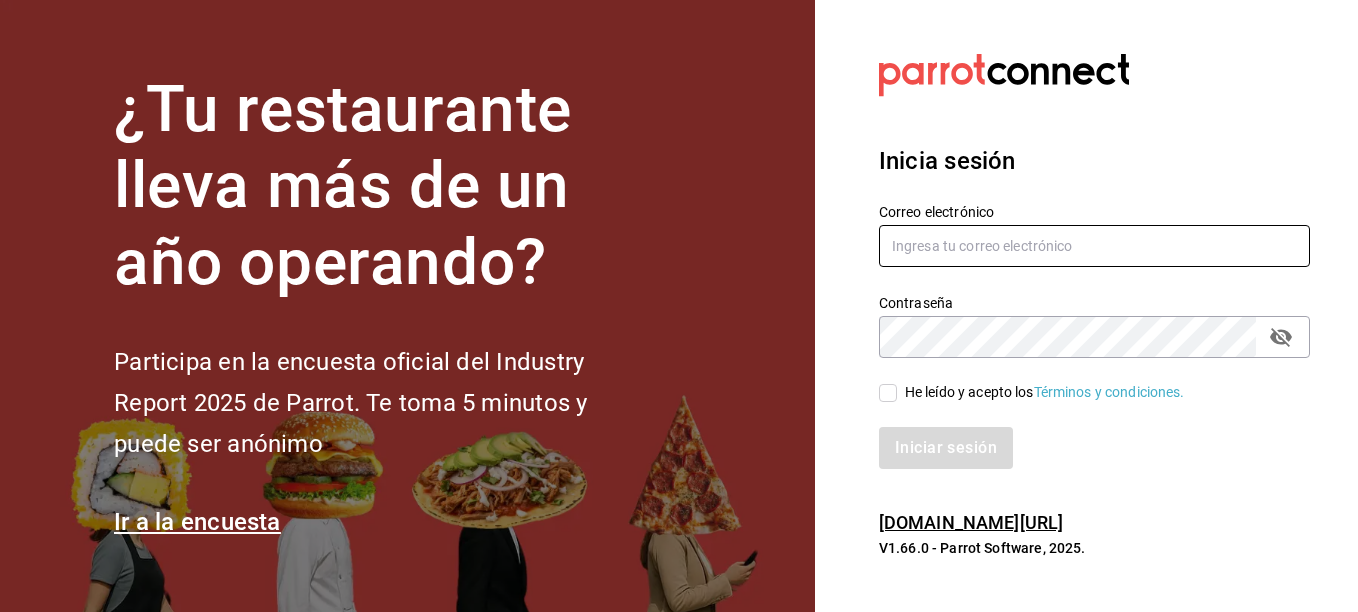 type on "[PERSON_NAME][EMAIL_ADDRESS][PERSON_NAME][DOMAIN_NAME]" 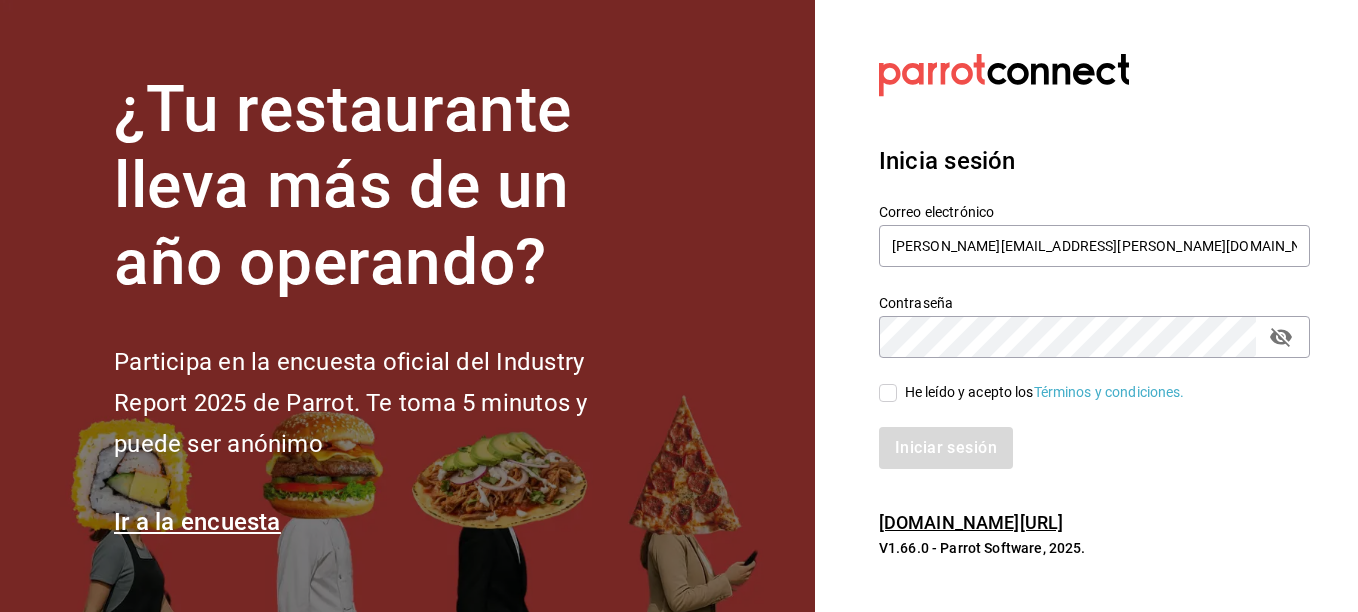 click on "He leído y acepto los  Términos y condiciones." at bounding box center (1041, 392) 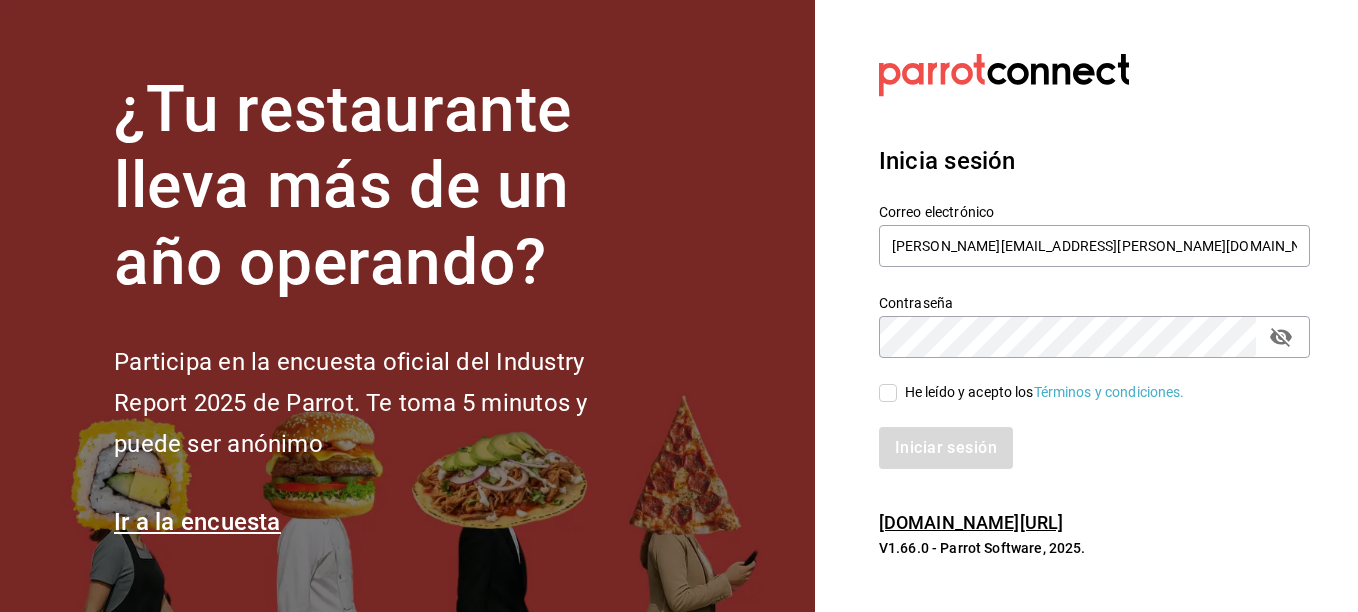 checkbox on "true" 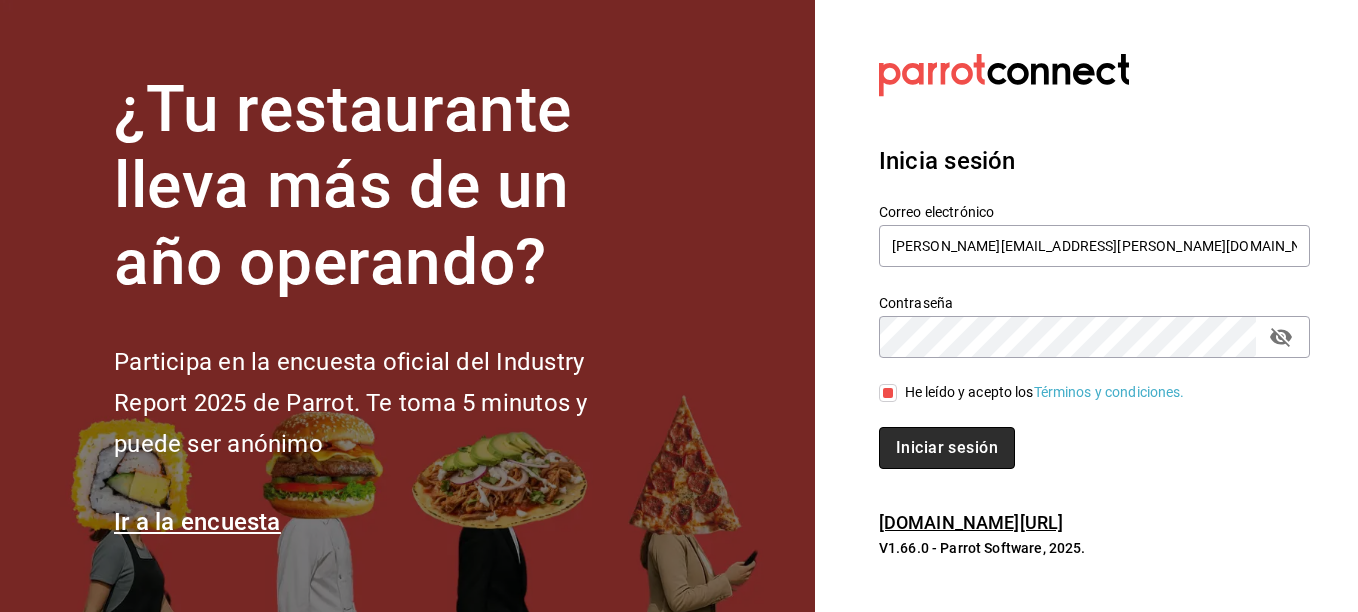 click on "Iniciar sesión" at bounding box center [947, 448] 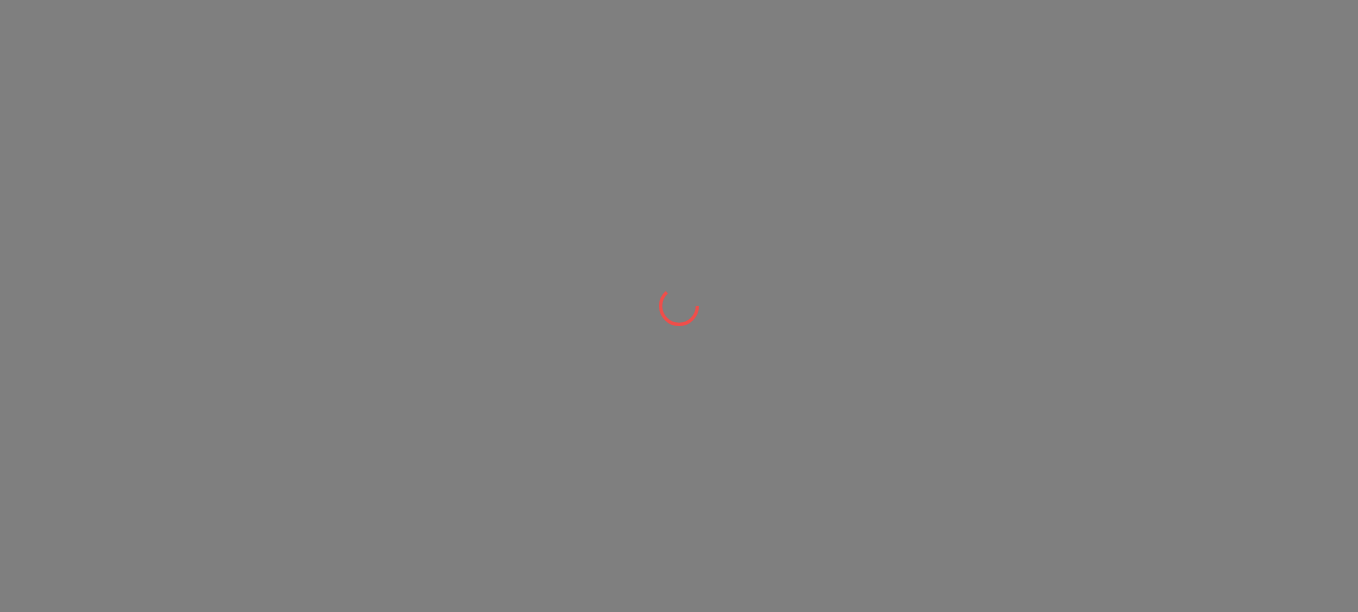 scroll, scrollTop: 0, scrollLeft: 0, axis: both 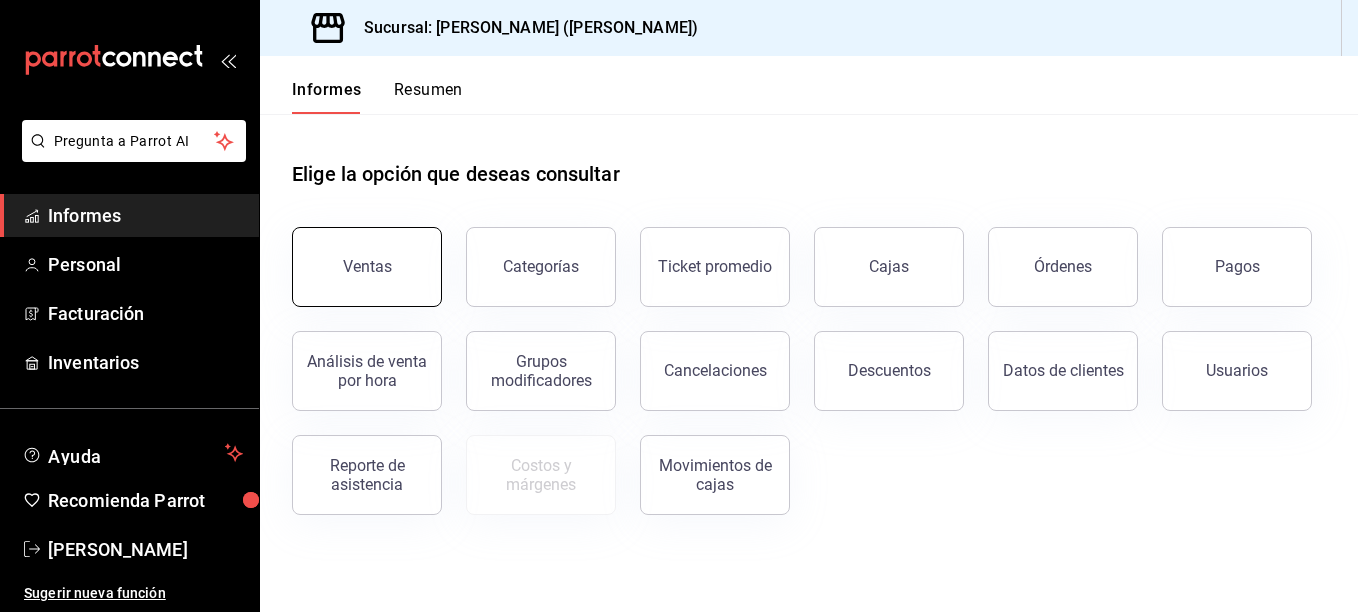click on "Ventas" at bounding box center (367, 266) 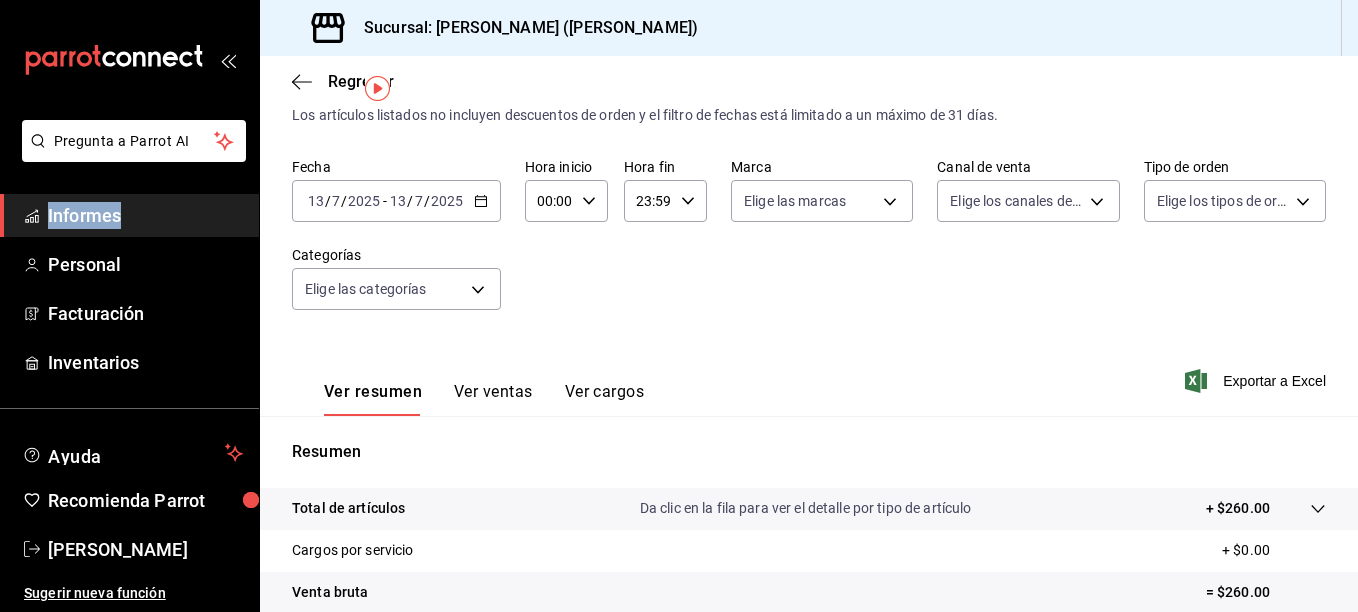 scroll, scrollTop: 51, scrollLeft: 0, axis: vertical 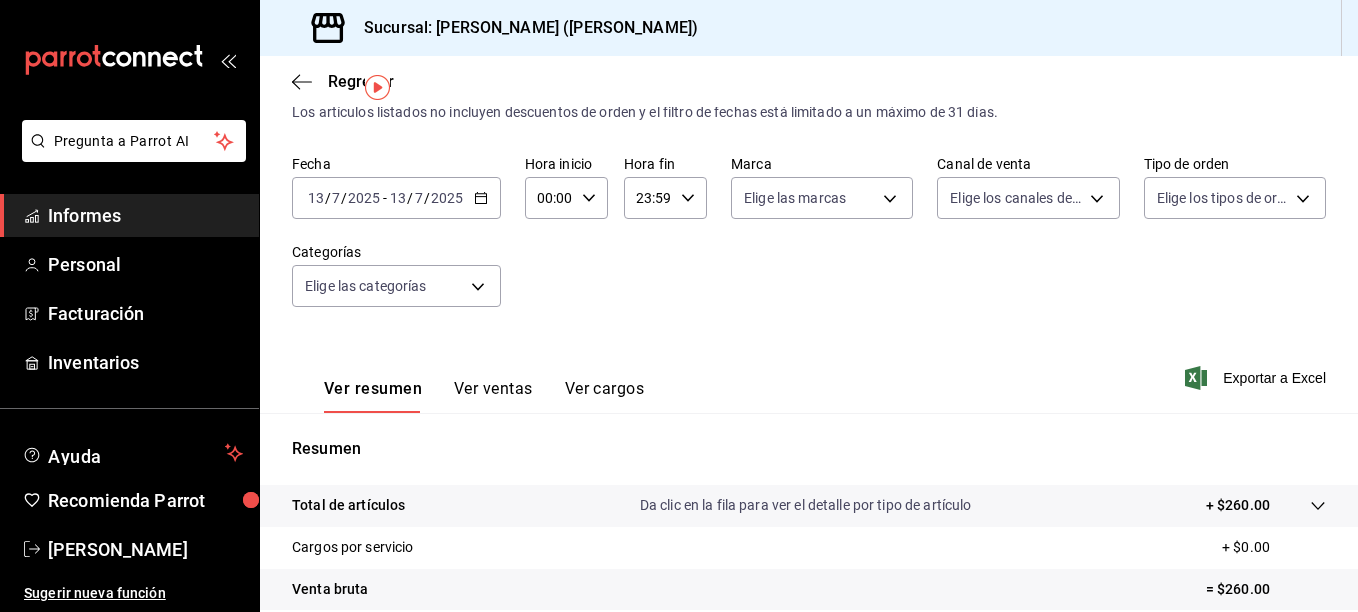 click on "[DATE] [DATE] - [DATE] [DATE]" at bounding box center [396, 198] 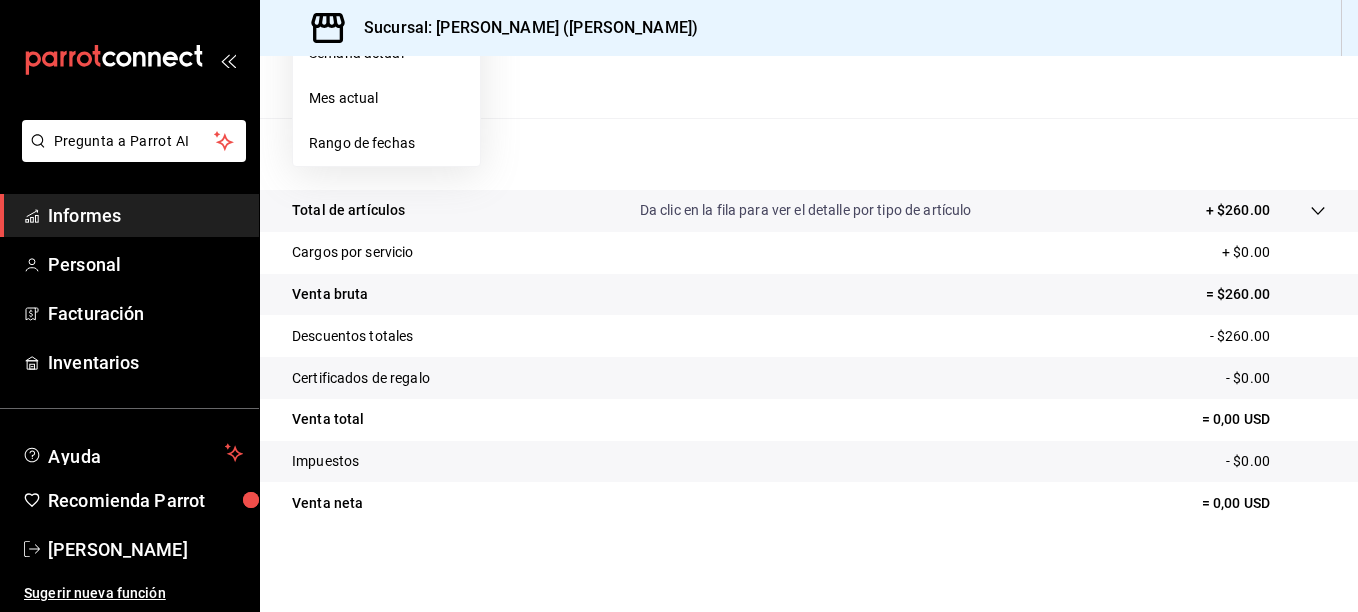 scroll, scrollTop: 0, scrollLeft: 0, axis: both 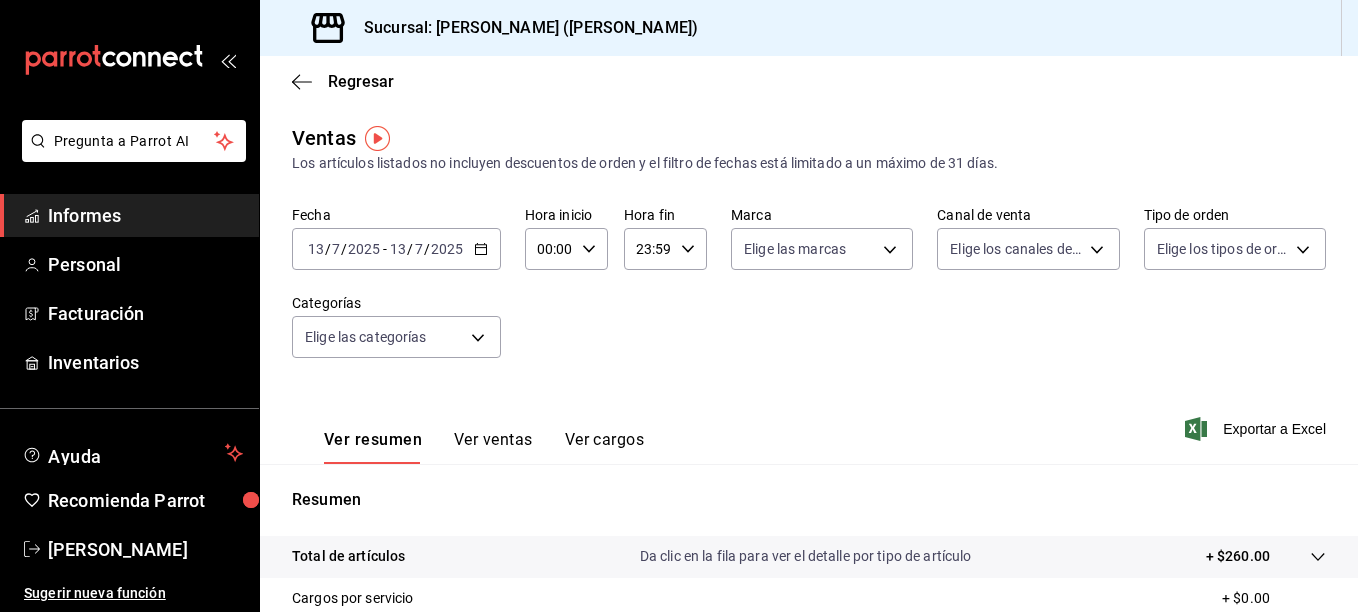 click on "2025" at bounding box center (364, 249) 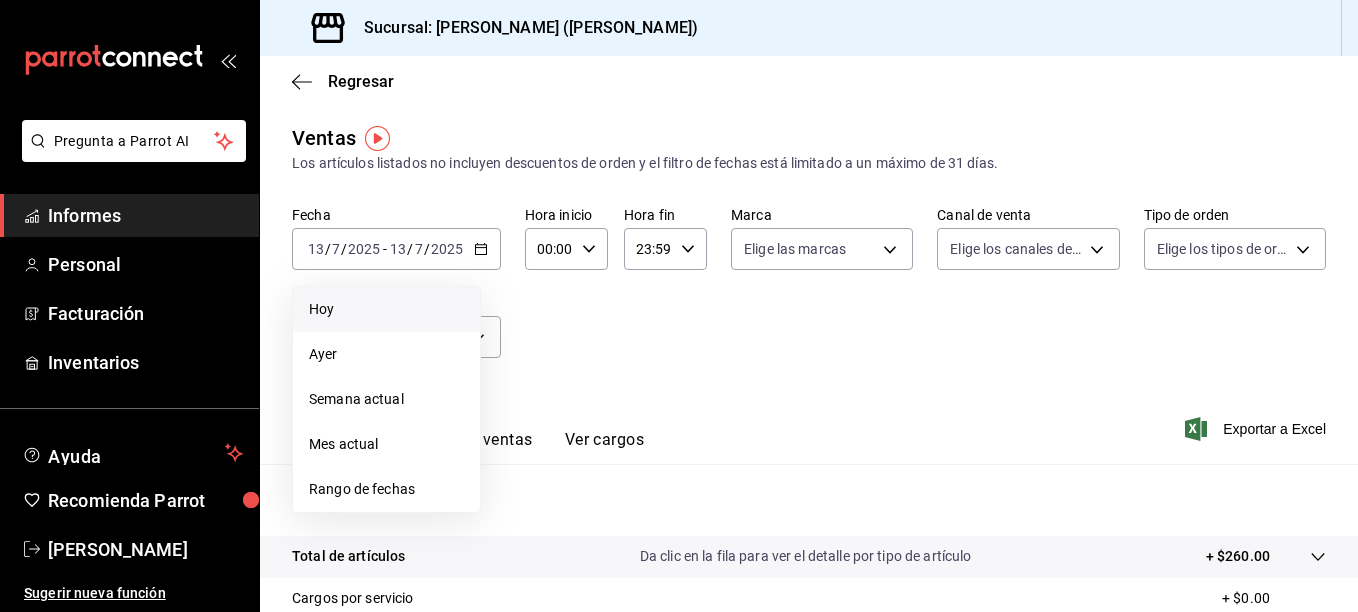 click on "Hoy" at bounding box center [386, 309] 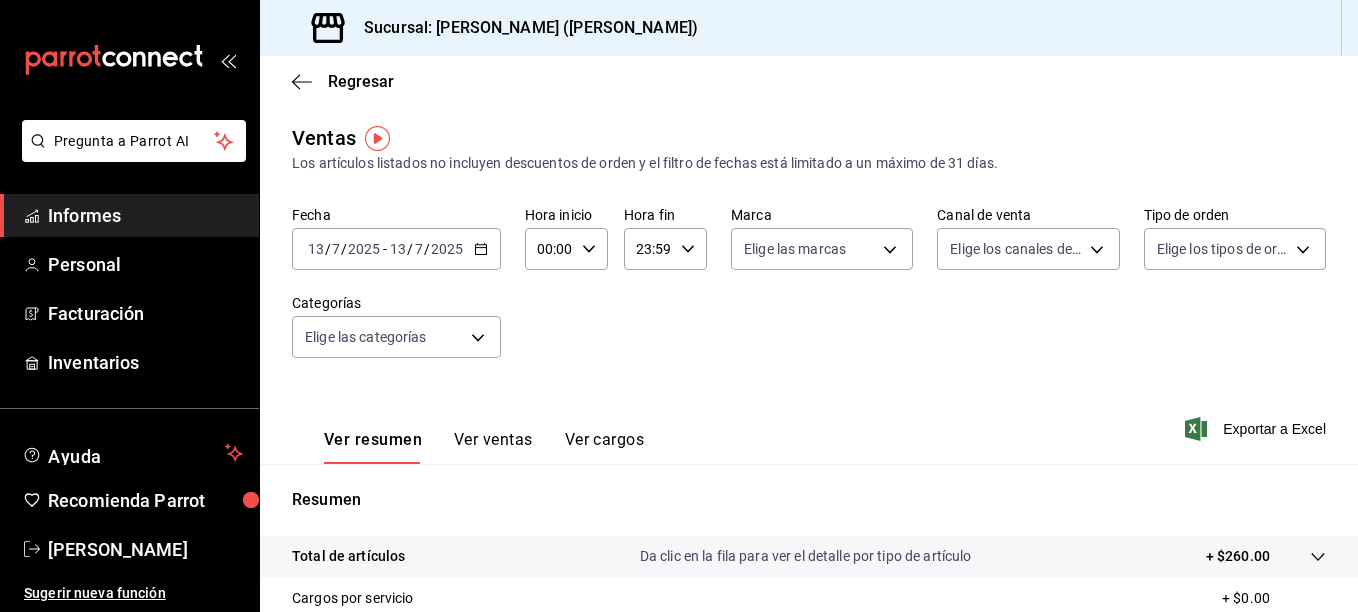 click on "7" at bounding box center [419, 249] 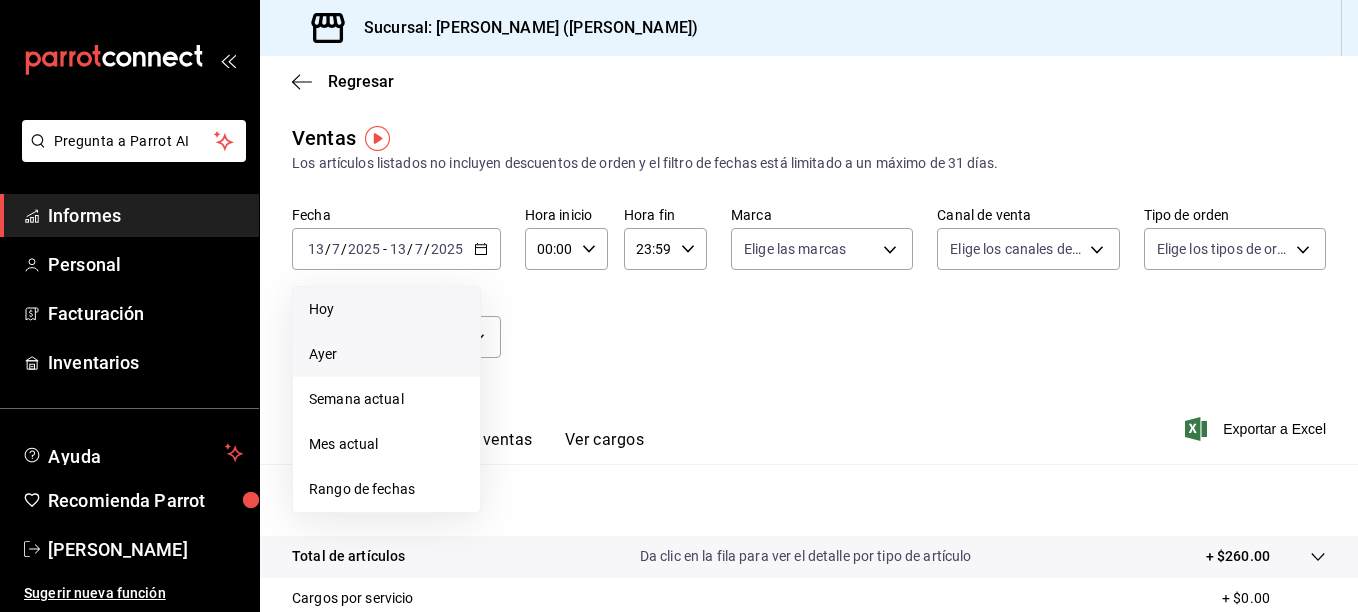 click on "Ayer" at bounding box center [386, 354] 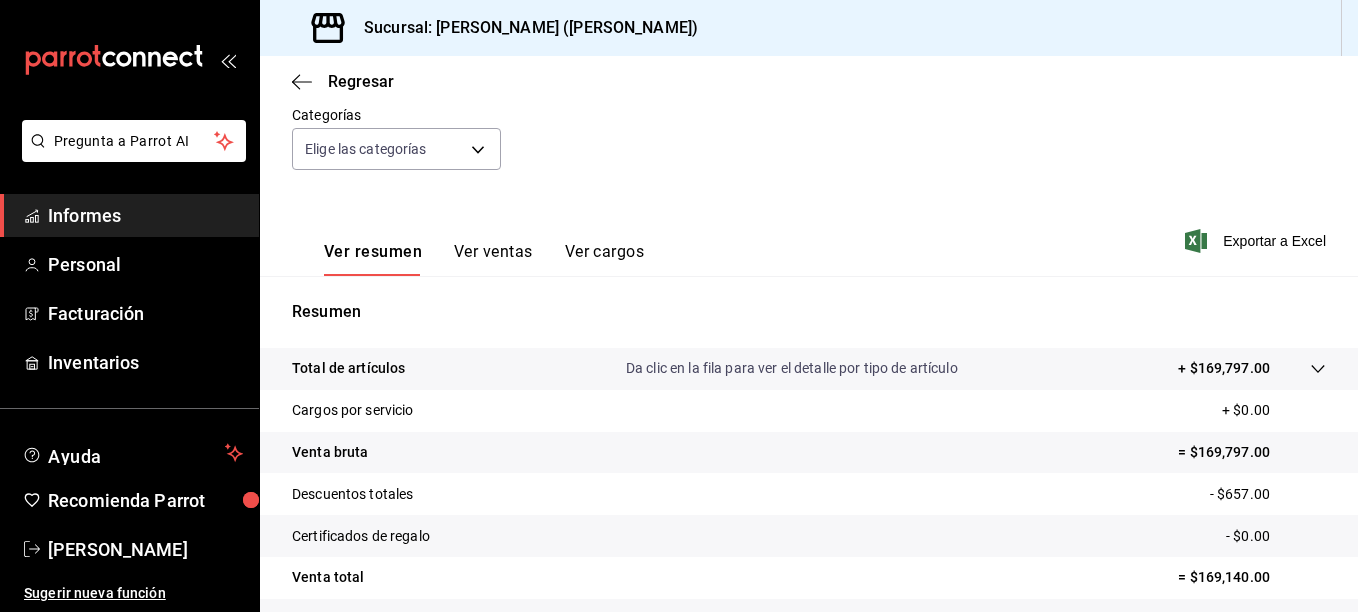 scroll, scrollTop: 189, scrollLeft: 0, axis: vertical 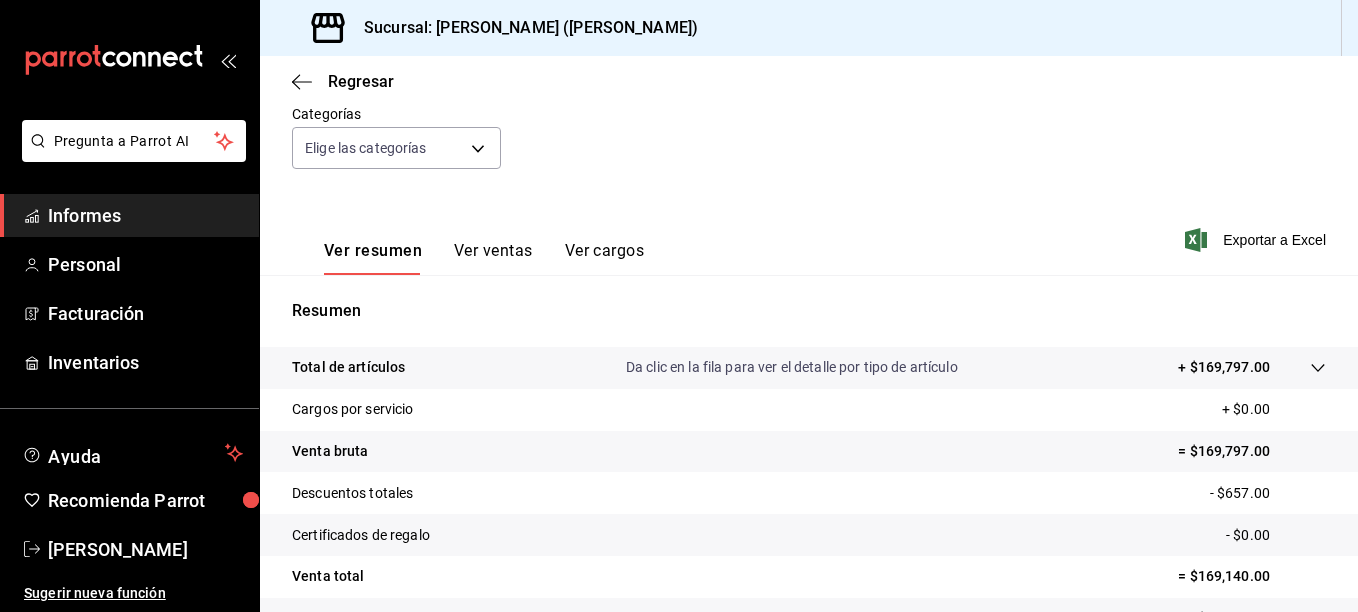 click on "Da clic en la fila para ver el detalle por tipo de artículo" at bounding box center (792, 367) 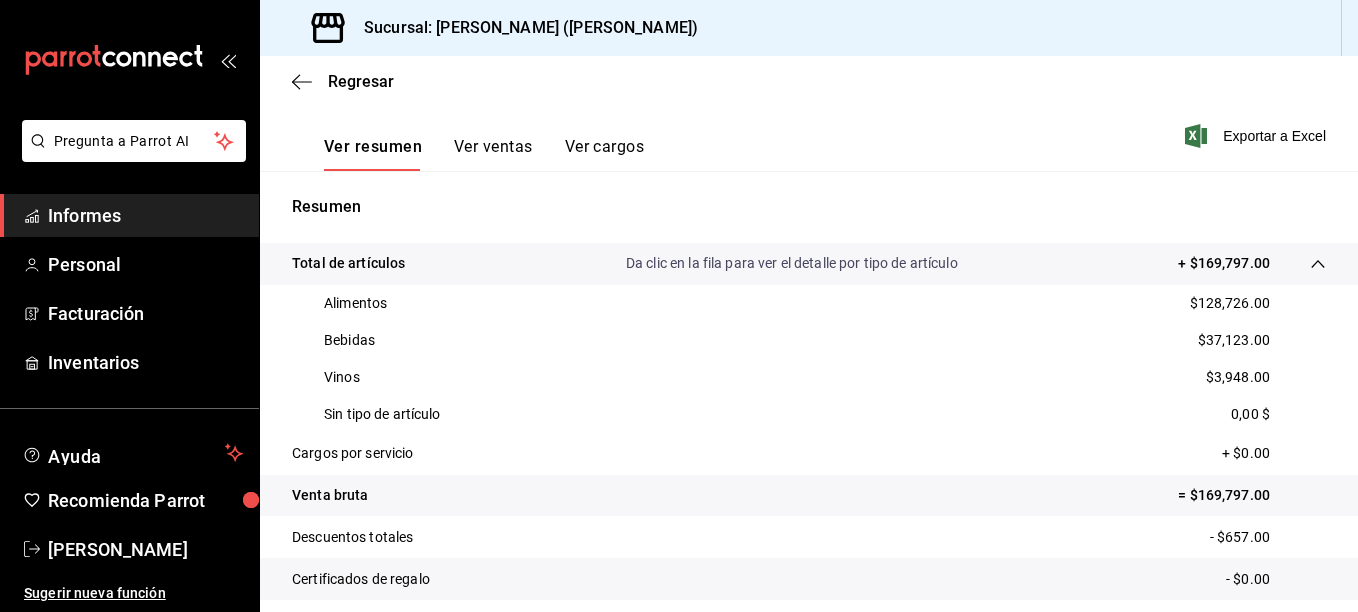 scroll, scrollTop: 0, scrollLeft: 0, axis: both 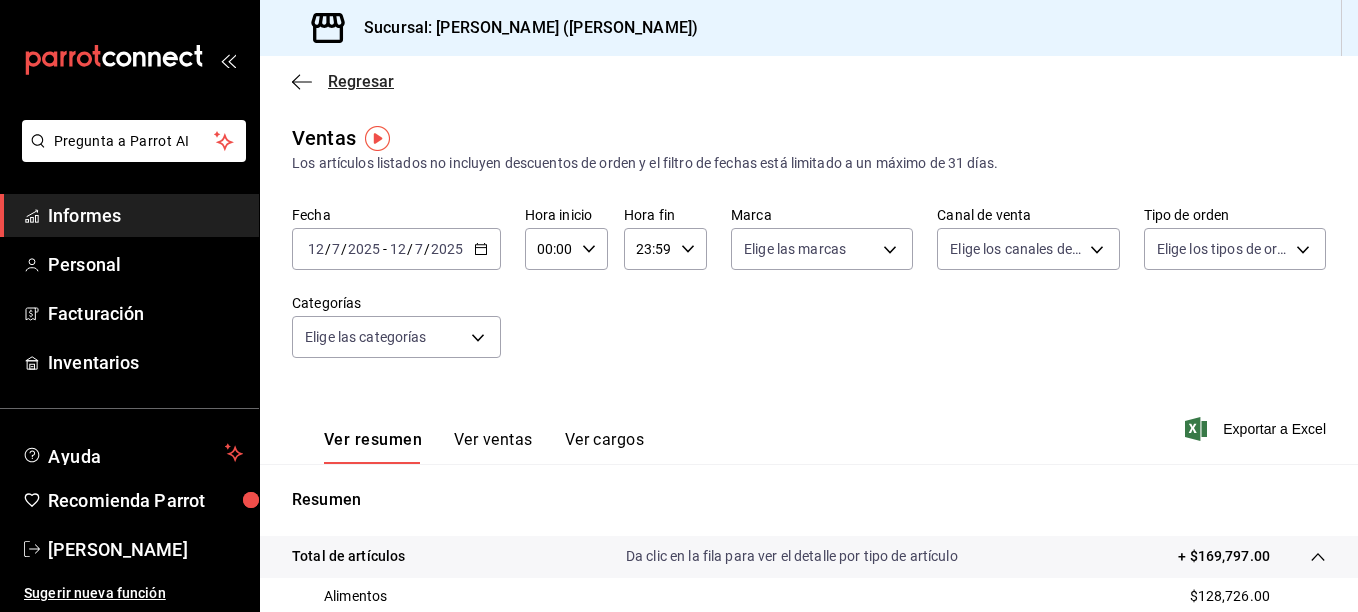 click on "Regresar" at bounding box center [343, 81] 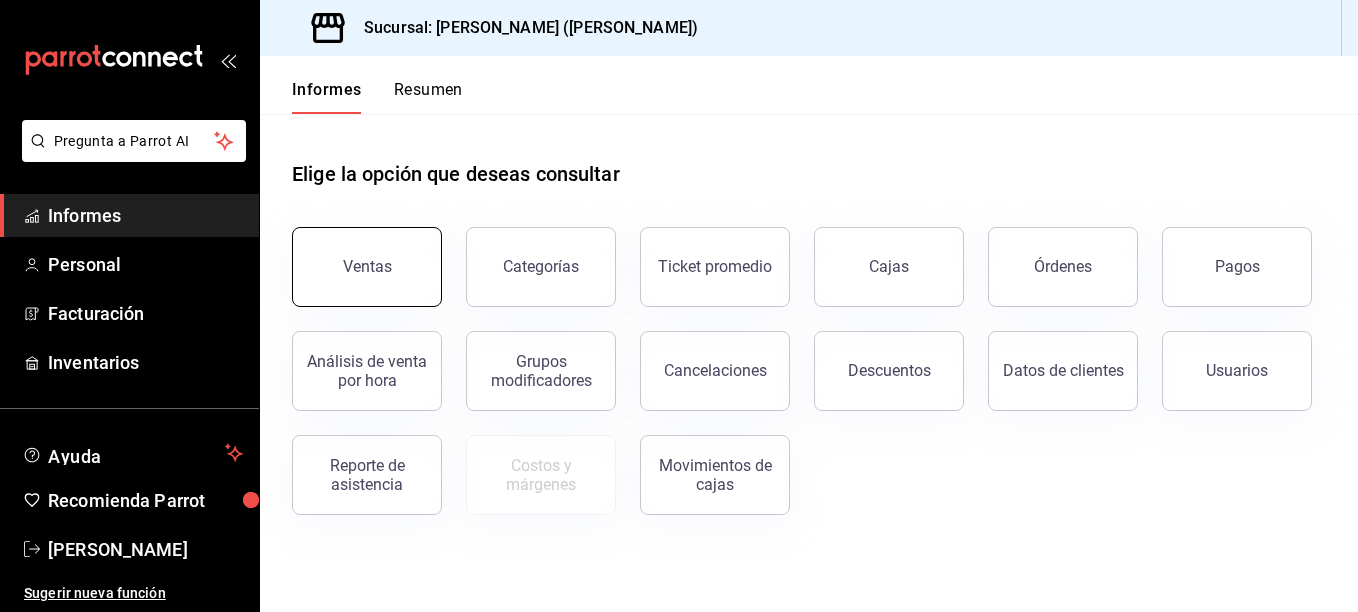 click on "Ventas" at bounding box center (367, 267) 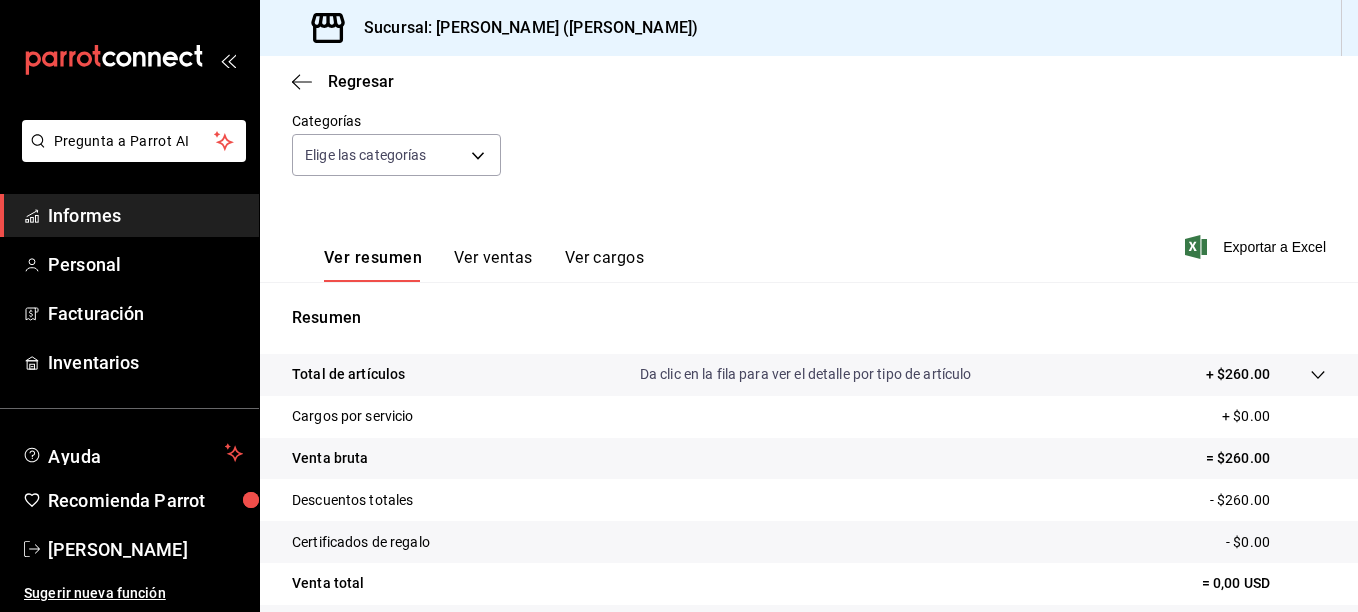 scroll, scrollTop: 185, scrollLeft: 0, axis: vertical 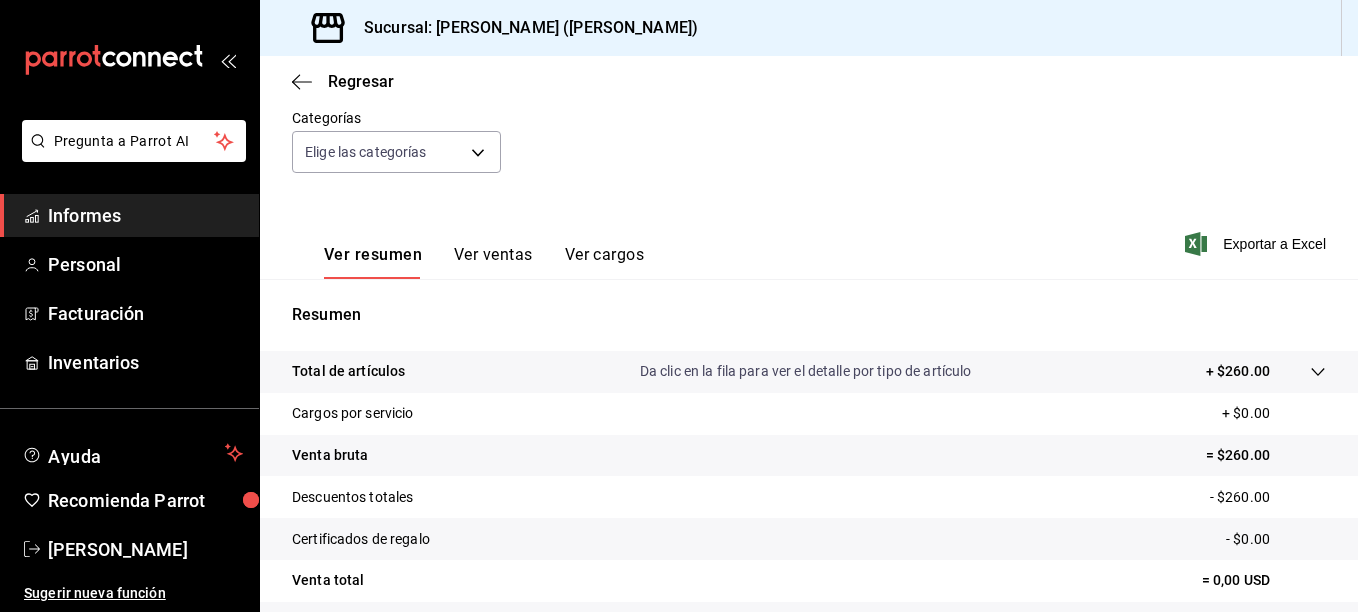 click on "Da clic en la fila para ver el detalle por tipo de artículo" at bounding box center (806, 371) 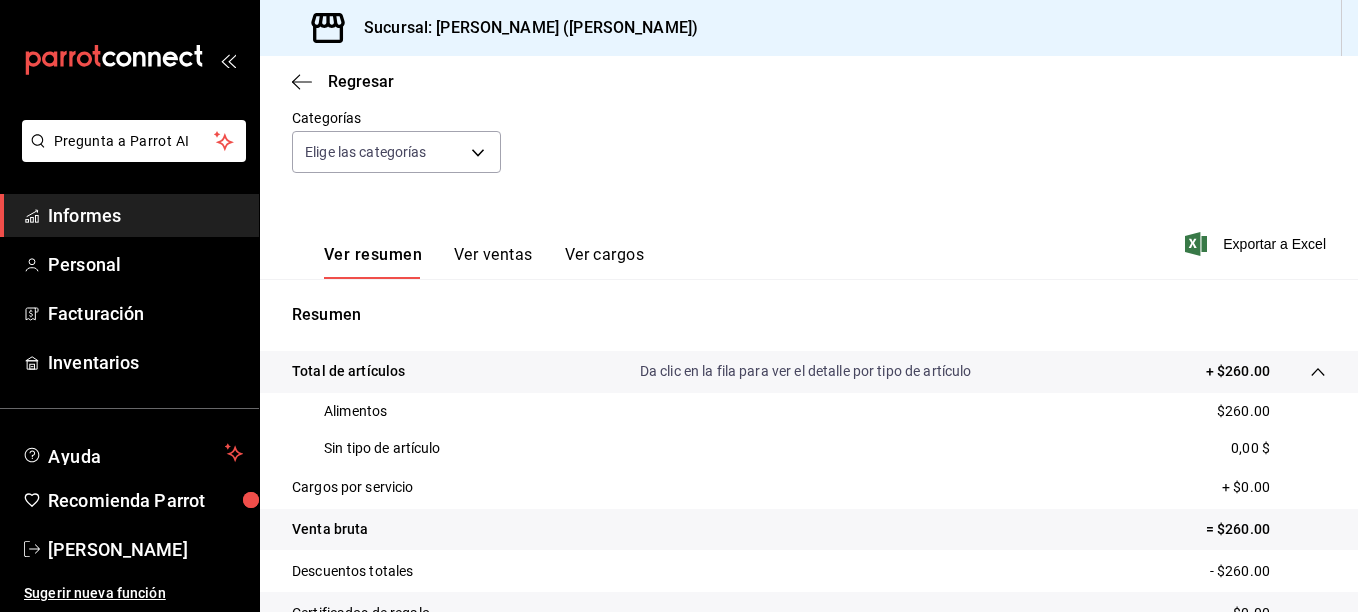 click on "Ver ventas" at bounding box center (493, 262) 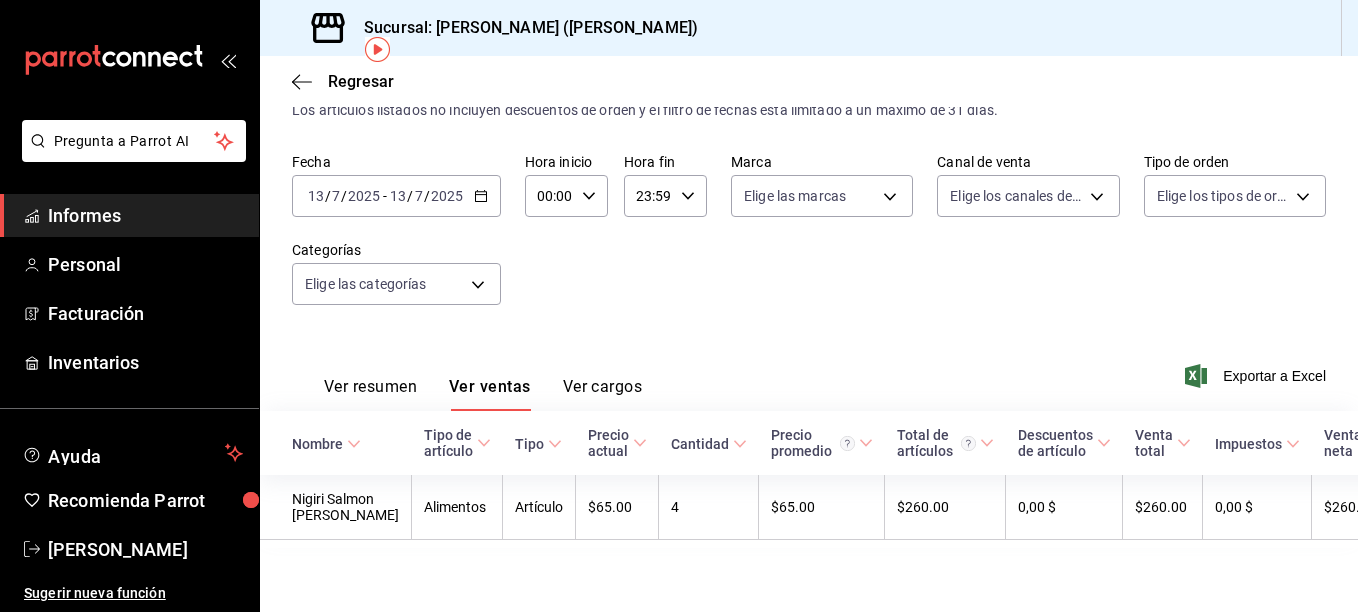 scroll, scrollTop: 89, scrollLeft: 0, axis: vertical 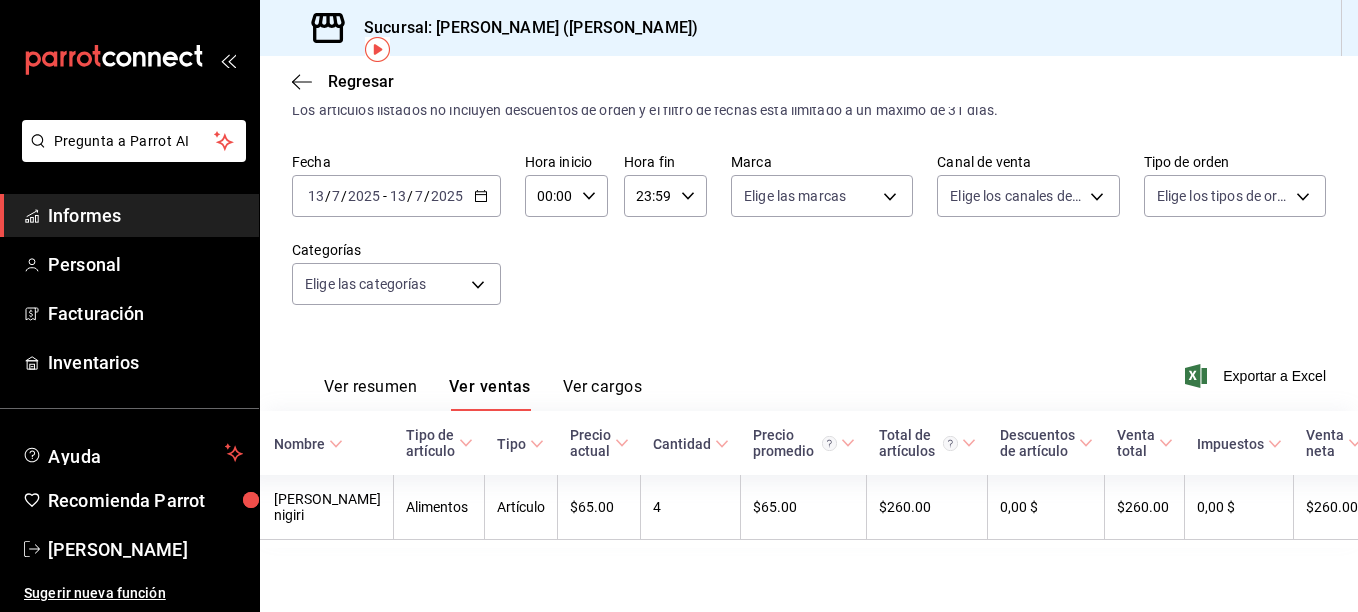click on "Regresar" at bounding box center [809, 81] 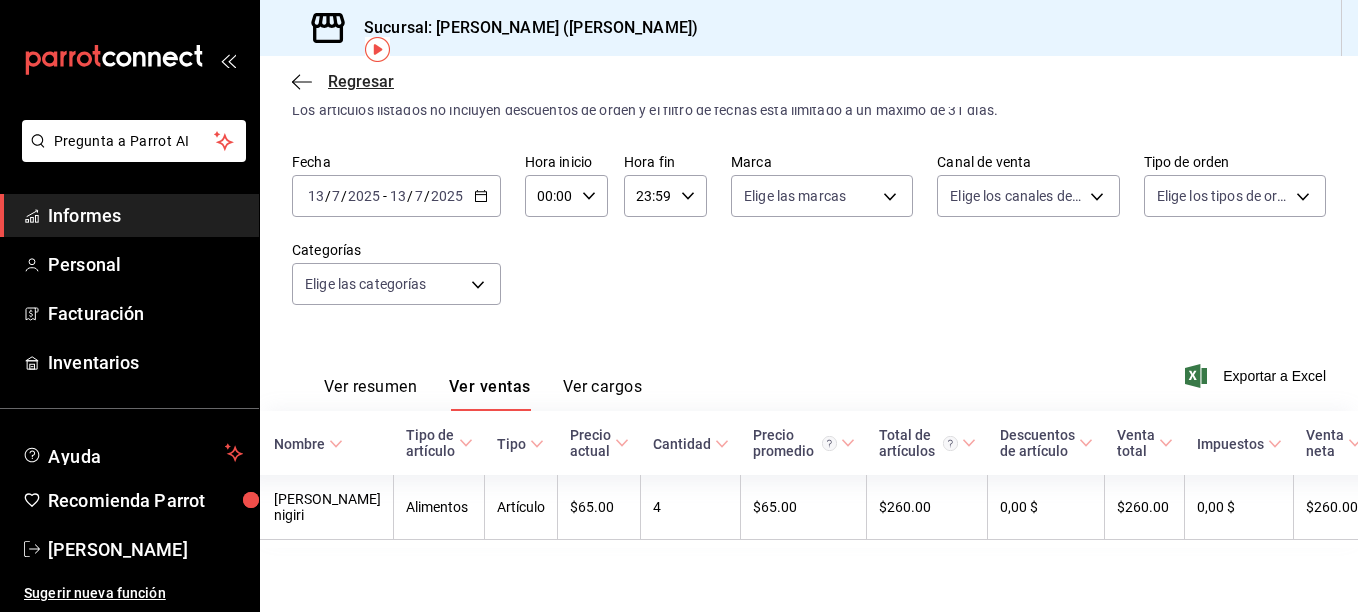 click on "Regresar" at bounding box center (343, 81) 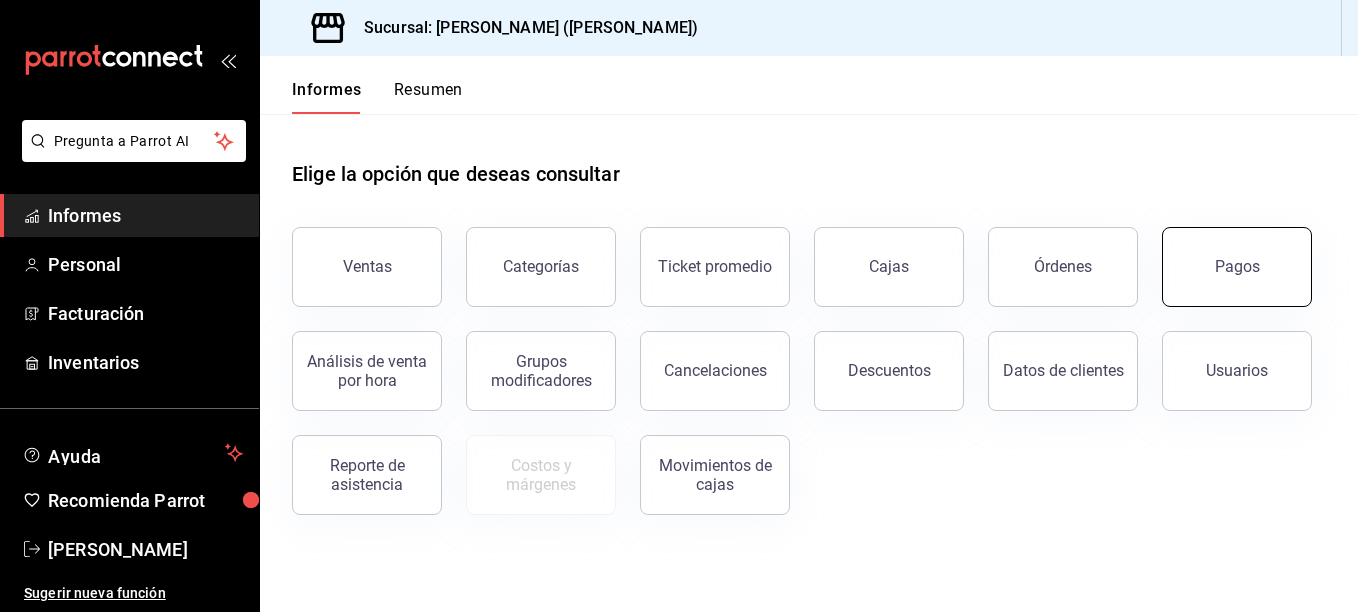 click on "Pagos" at bounding box center (1237, 267) 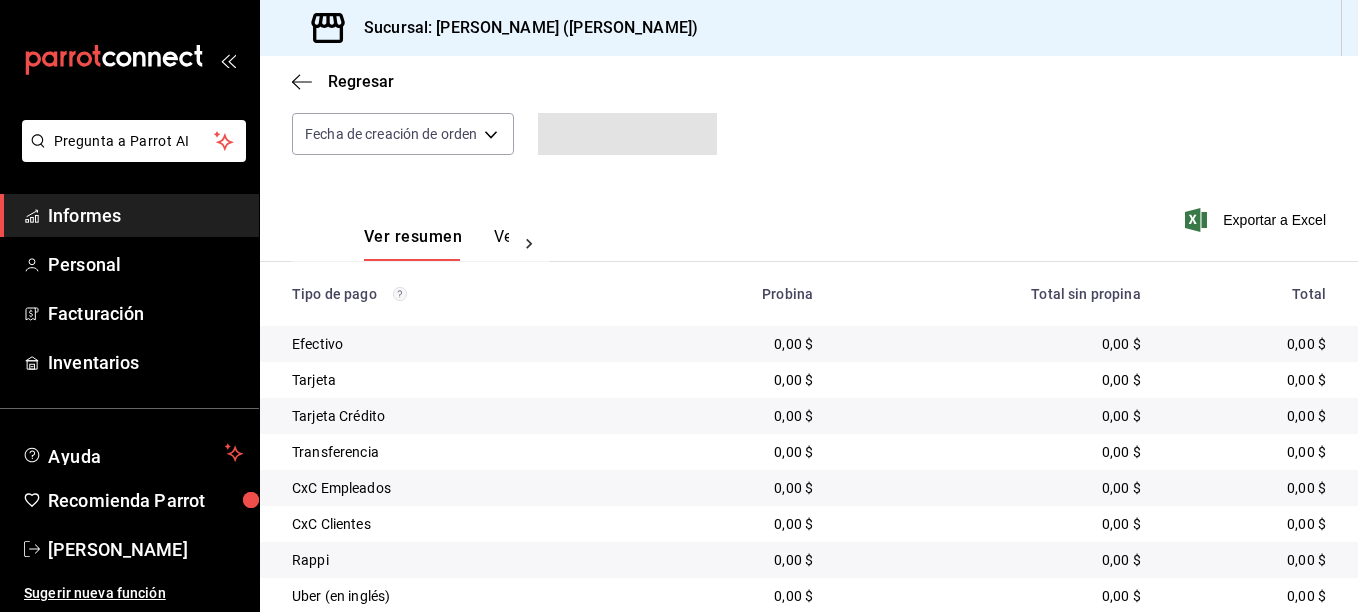 scroll, scrollTop: 0, scrollLeft: 0, axis: both 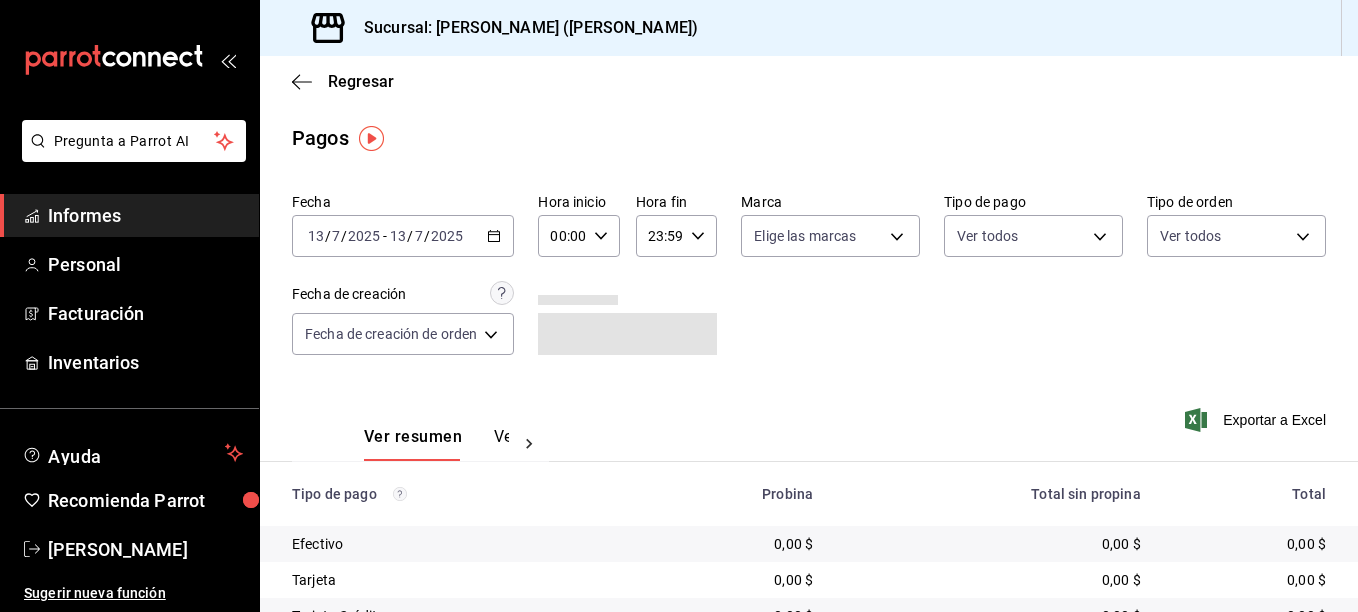 click on "2025" at bounding box center [364, 236] 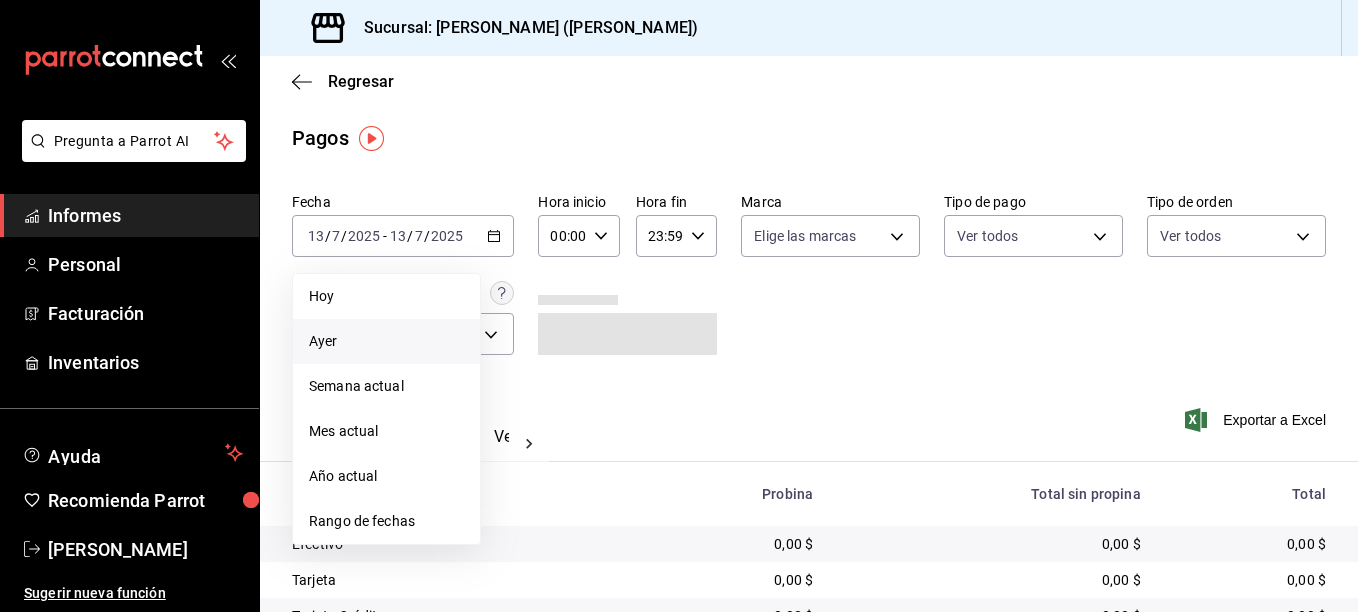 click on "Ayer" at bounding box center (386, 341) 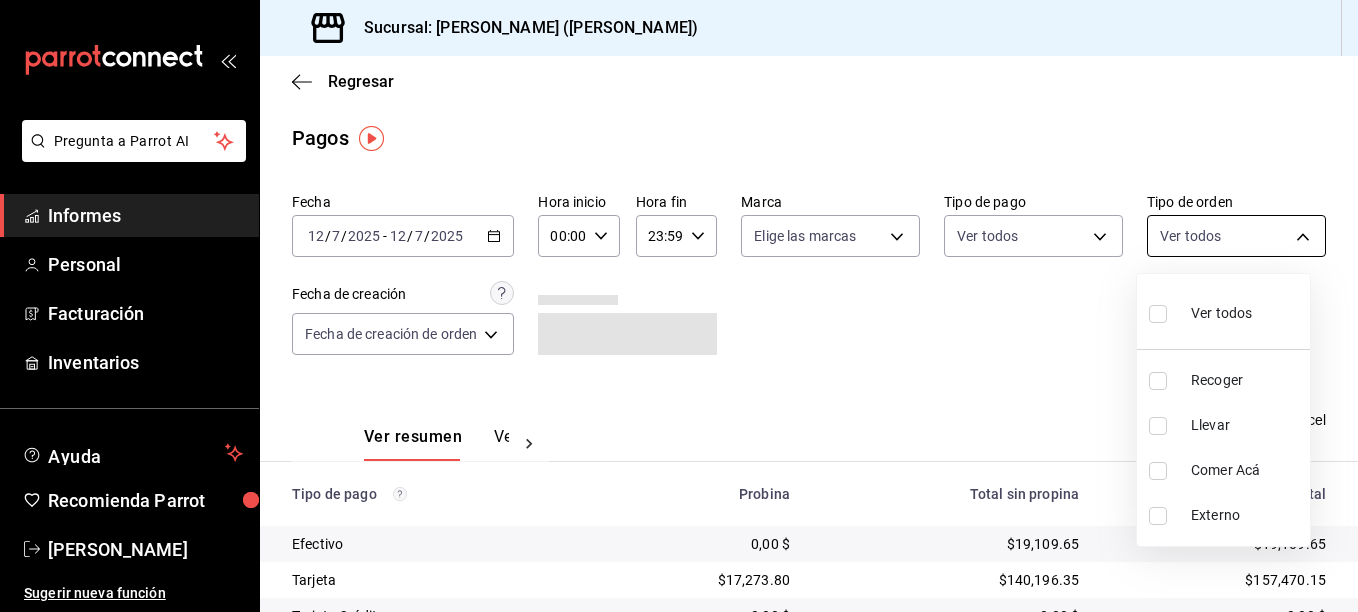 click on "Pregunta a Parrot AI Informes   Personal   Facturación   Inventarios   Ayuda Recomienda Parrot   Erick Felipe   Sugerir nueva función   Sucursal: Sushi Ichikani (Vasconcelos) Regresar Pagos Fecha 2025-07-12 12 / 7 / 2025 - 2025-07-12 12 / 7 / 2025 Hora inicio 00:00 Hora inicio Hora fin 23:59 Hora fin Marca Elige las marcas Tipo de pago Ver todos Tipo de orden Ver todos Fecha de creación   Fecha de creación de orden ORDER Ver resumen Ver pagos Exportar a Excel Tipo de pago   Probina Total sin propina Total Efectivo 0,00 $ $19,109.65 $19,109.65 Tarjeta $17,273.80 $140,196.35 $157,470.15 Tarjeta Crédito 0,00 $ 0,00 $ 0,00 $ Transferencia 0,00 $ 0,00 $ 0,00 $ CxC Empleados 0,00 $ 0,00 $ 0,00 $ CxC Clientes 0,00 $ 0,00 $ 0,00 $ Rappi 0,00 $ $9,834.00 $9,834.00 Uber (en inglés) 0,00 $ 0,00 $ 0,00 $ Total $17,273.80 $169,140.00 $186,413.80 Pregunta a Parrot AI Informes   Personal   Facturación   Inventarios   Ayuda Recomienda Parrot   Erick Felipe   Sugerir nueva función   Ver video tutorial Ir a video" at bounding box center (679, 306) 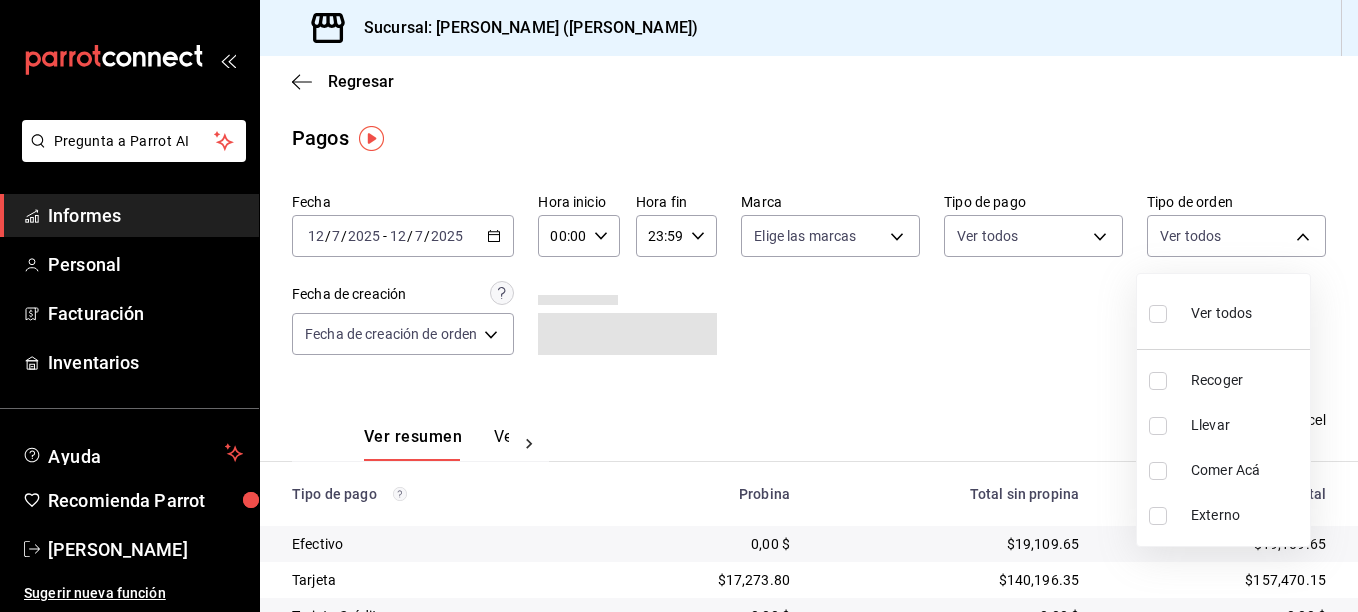 click on "Llevar" at bounding box center (1246, 425) 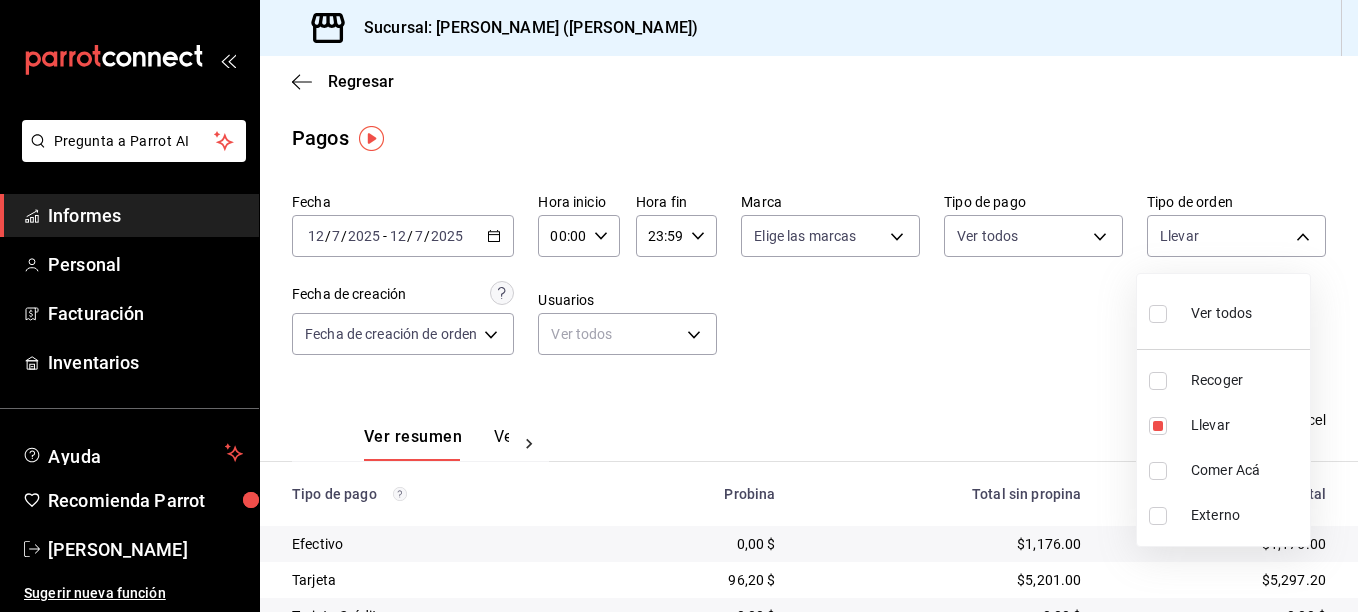 click at bounding box center (679, 306) 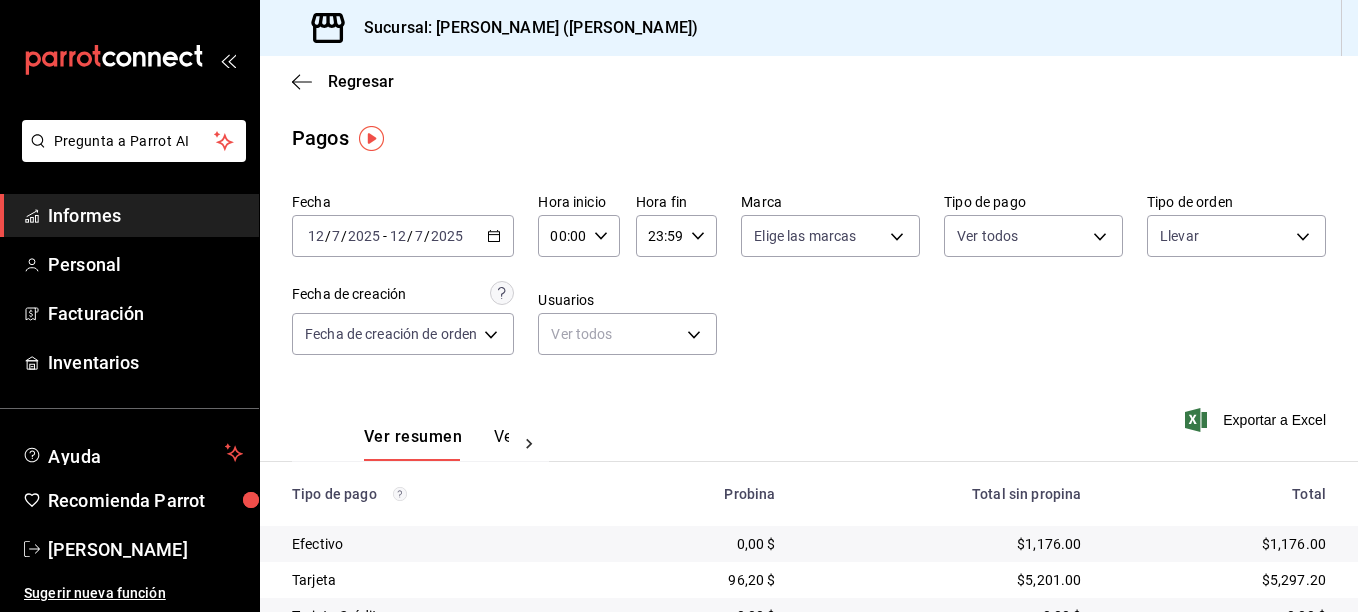 click on "Fecha 2025-07-12 12 / 7 / 2025 - 2025-07-12 12 / 7 / 2025 Hora inicio 00:00 Hora inicio Hora fin 23:59 Hora fin Marca Elige las marcas Tipo de pago Ver todos Tipo de orden Llevar d5ed7011-f835-4d0c-a8fc-5f0f01446209 Fecha de creación   Fecha de creación de orden ORDER Usuarios Ver todos null" at bounding box center [809, 282] 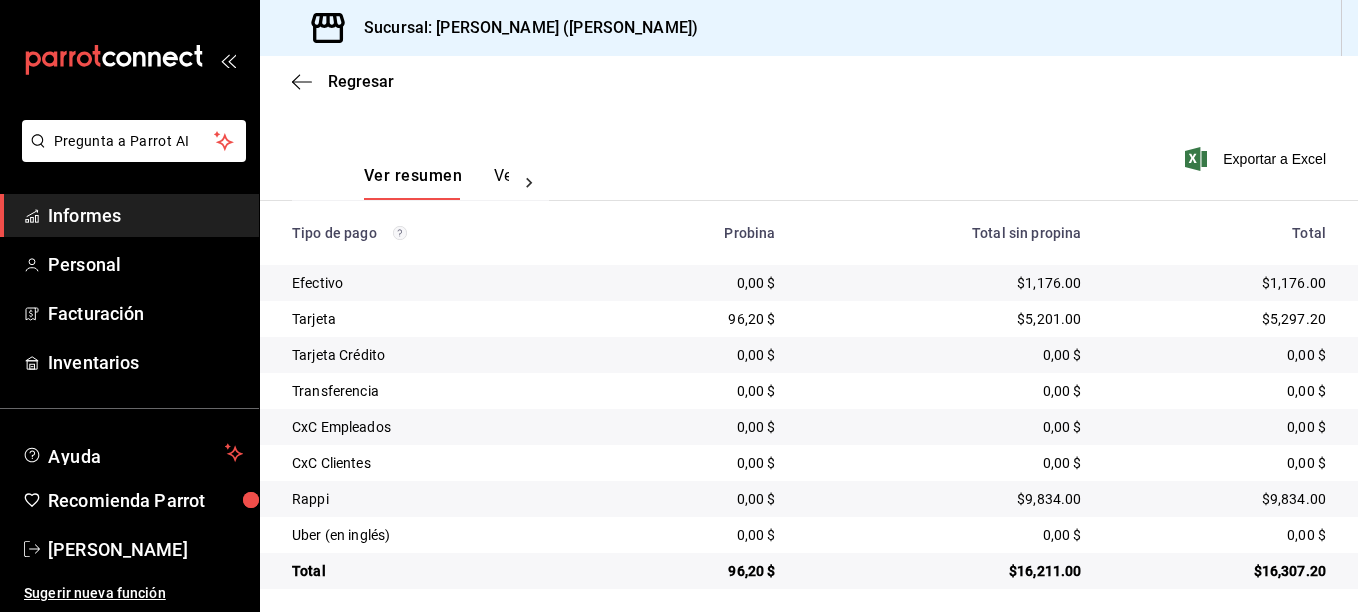 scroll, scrollTop: 271, scrollLeft: 0, axis: vertical 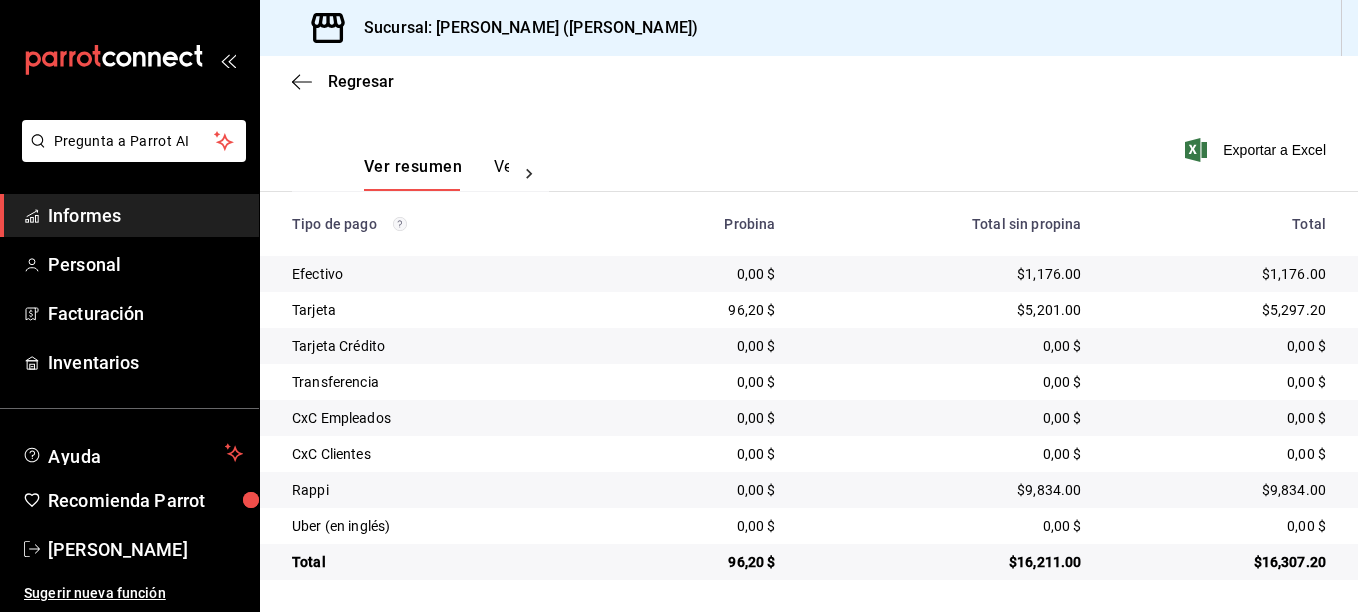 click on "Ver pagos" at bounding box center [531, 174] 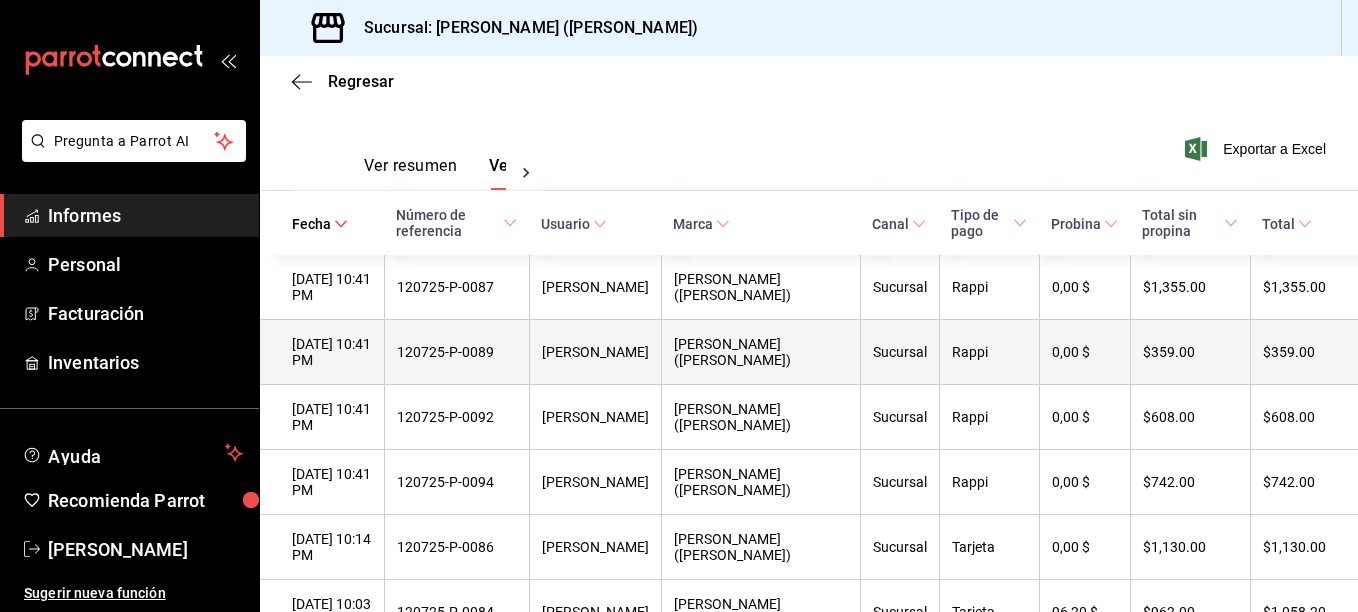 scroll, scrollTop: 0, scrollLeft: 59, axis: horizontal 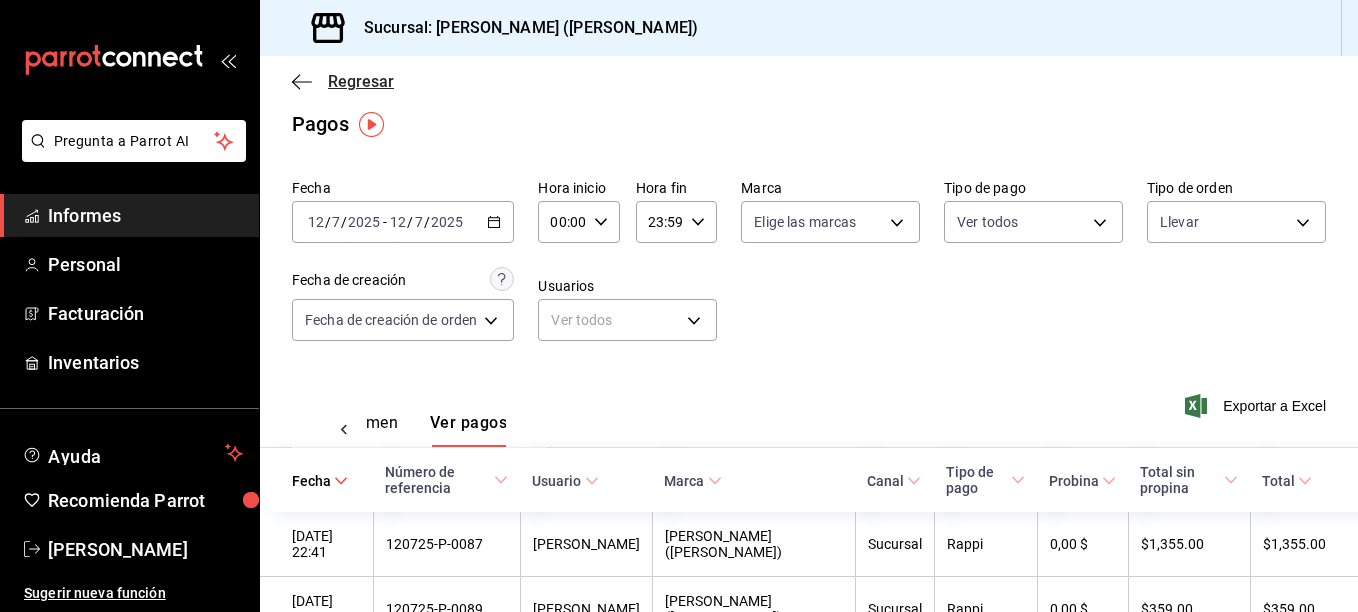 click on "Regresar" at bounding box center (343, 81) 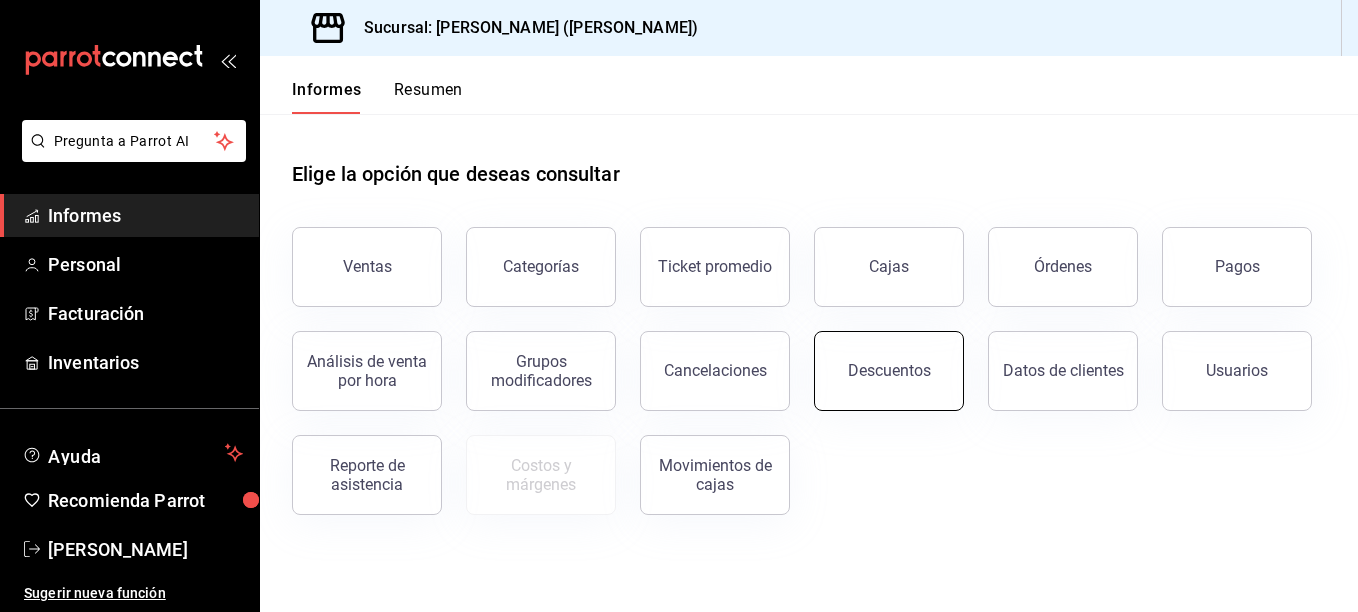 click on "Descuentos" at bounding box center [889, 371] 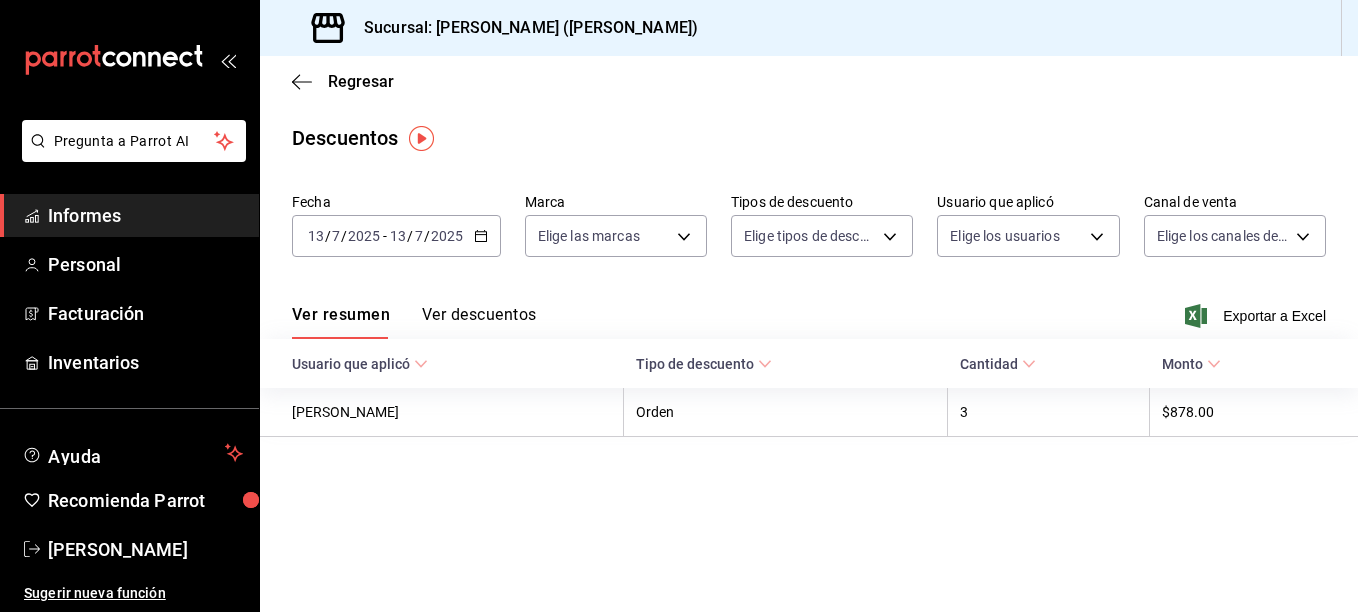 click on "2025" at bounding box center [447, 236] 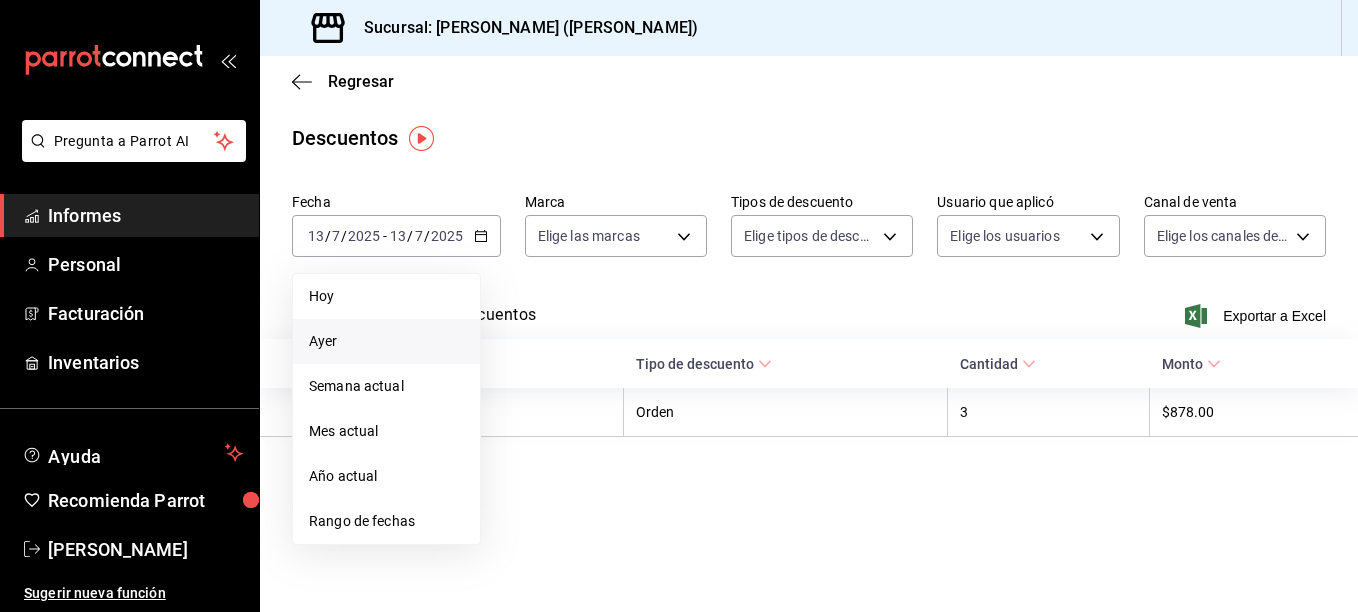 click on "Ayer" at bounding box center (386, 341) 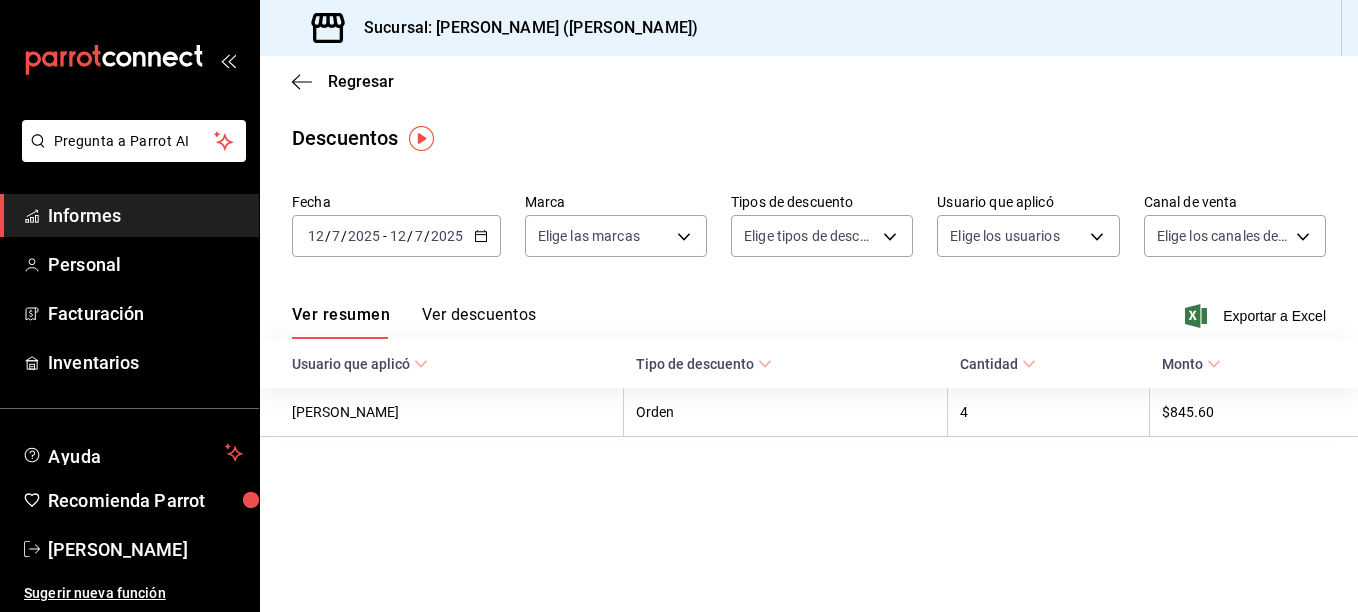 click on "Ver resumen Ver descuentos Exportar a Excel" at bounding box center (809, 310) 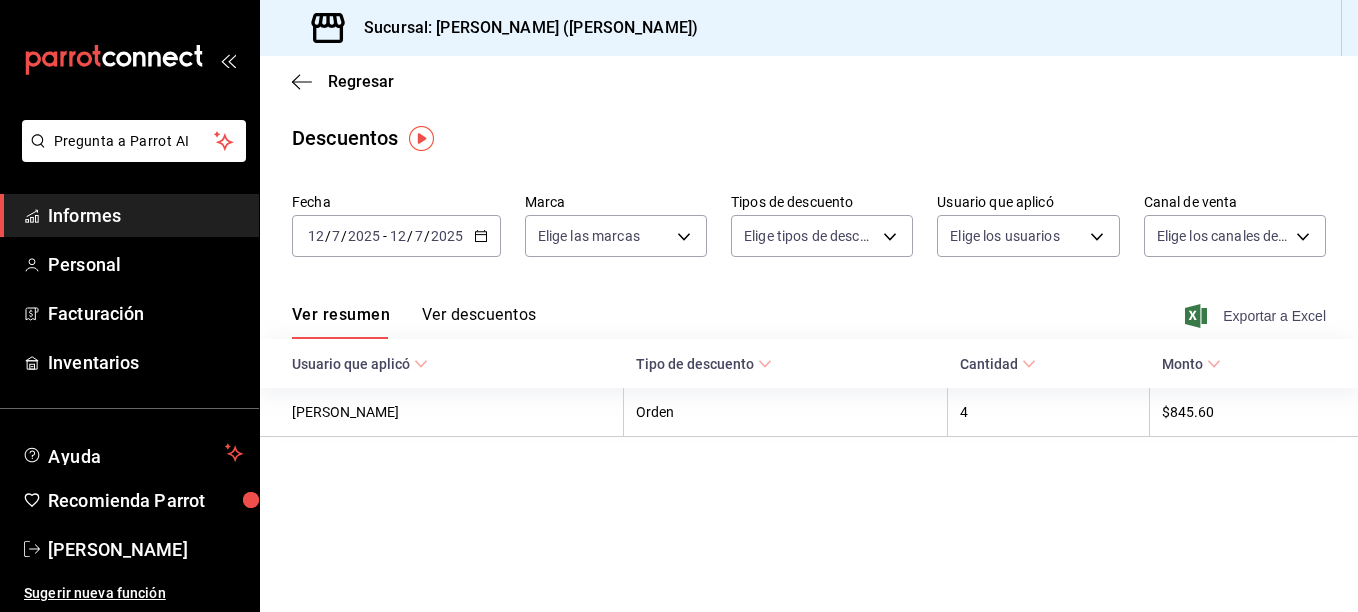 click on "Exportar a Excel" at bounding box center (1274, 316) 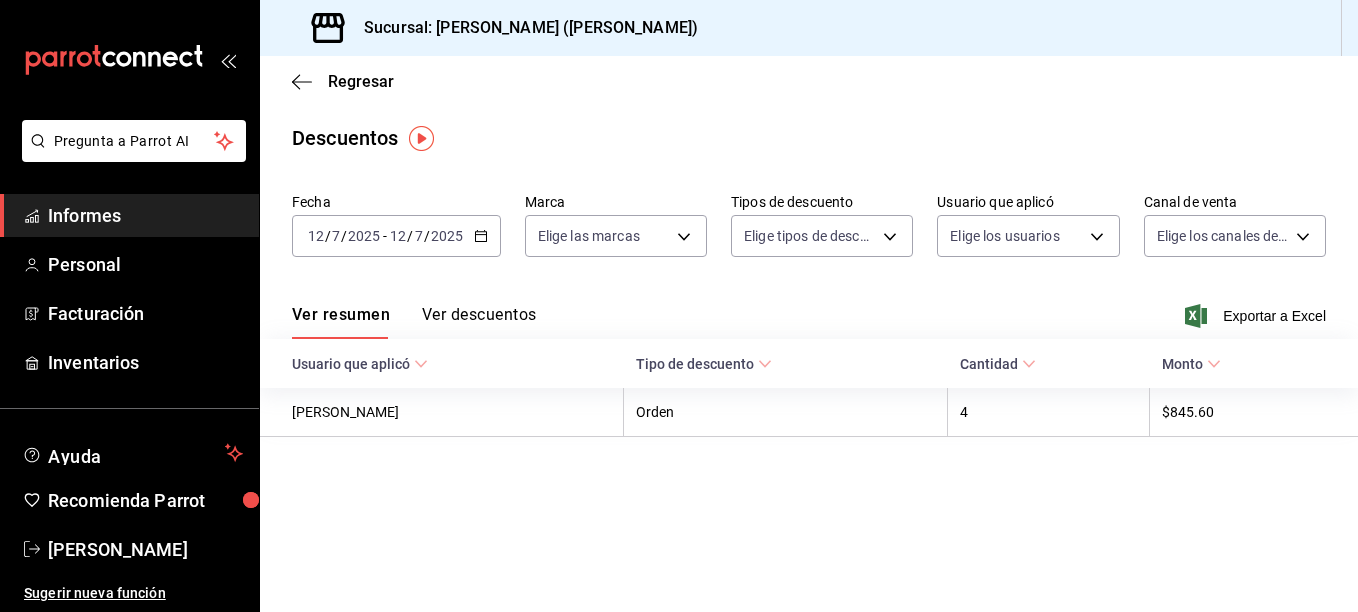 click on "/" at bounding box center [410, 236] 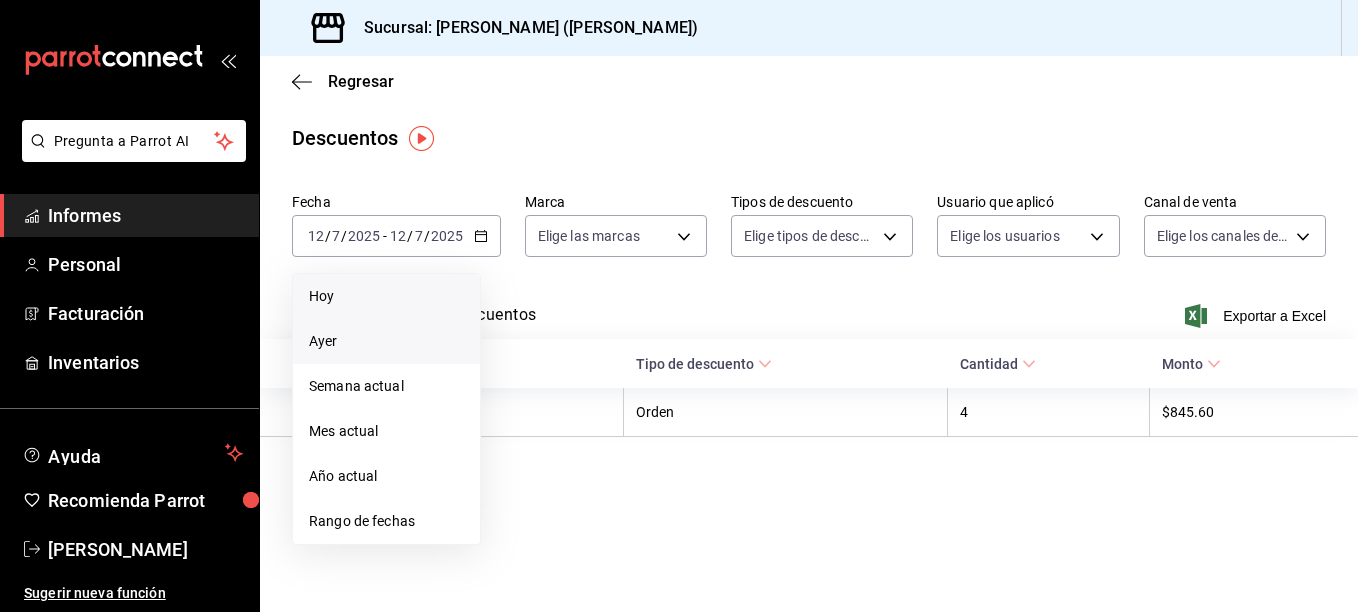 click on "Hoy" at bounding box center (386, 296) 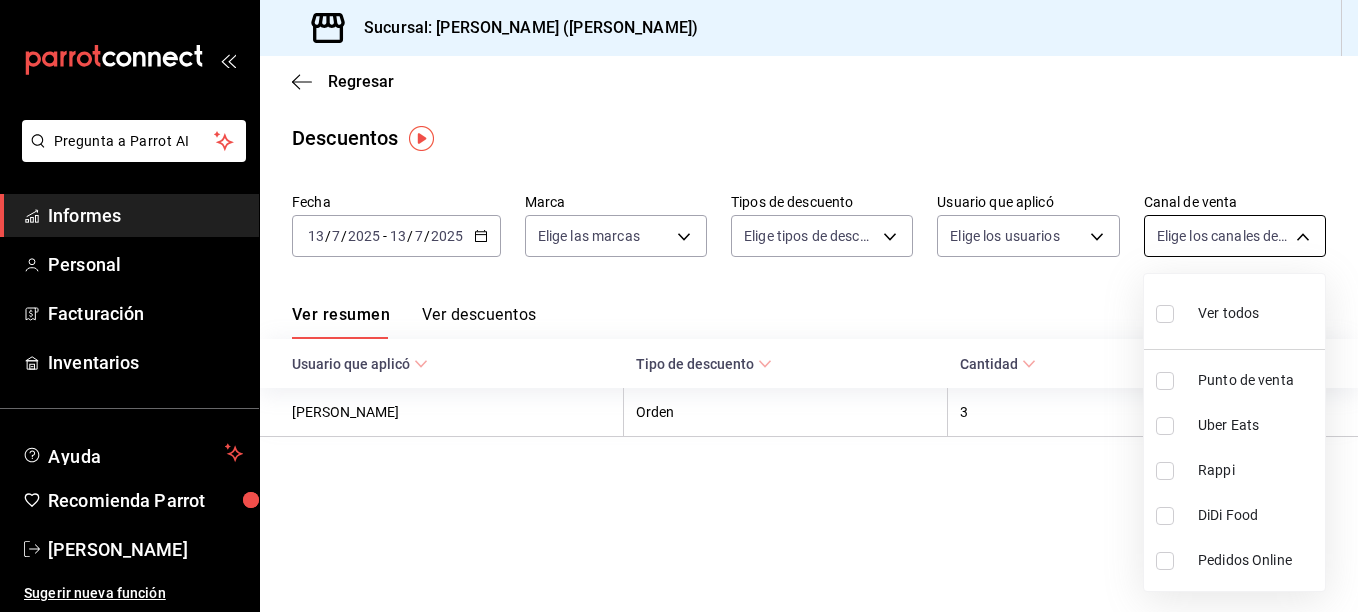 click on "Pregunta a Parrot AI Informes   Personal   Facturación   Inventarios   Ayuda Recomienda Parrot   Erick Felipe   Sugerir nueva función   Sucursal: Sushi Ichikani (Vasconcelos) Regresar Descuentos Fecha 2025-07-13 13 / 7 / 2025 - 2025-07-13 13 / 7 / 2025 Marca Elige las marcas Tipos de descuento Elige tipos de descuento Usuario que aplicó Elige los usuarios Canal de venta Elige los canales de venta Ver resumen Ver descuentos Exportar a Excel Usuario que aplicó Tipo de descuento Cantidad Monto JENRRY GARCÍA Orden 3 $878.00 Pregunta a Parrot AI Informes   Personal   Facturación   Inventarios   Ayuda Recomienda Parrot   Erick Felipe   Sugerir nueva función   GANA 1 MES GRATIS EN TU SUSCRIPCIÓN AQUÍ ¿Recuerdas cómo empezó tu restaurante?
Hoy puedes ayudar a un colega a tener el mismo cambio que tú viviste.
Recomienda Parrot directamente desde tu Portal Administrador.
Es fácil y rápido.
🎁 Por cada restaurante que se una, ganas 1 mes gratis. Ver video tutorial Ir a video Visitar centro de ayuda" at bounding box center (679, 306) 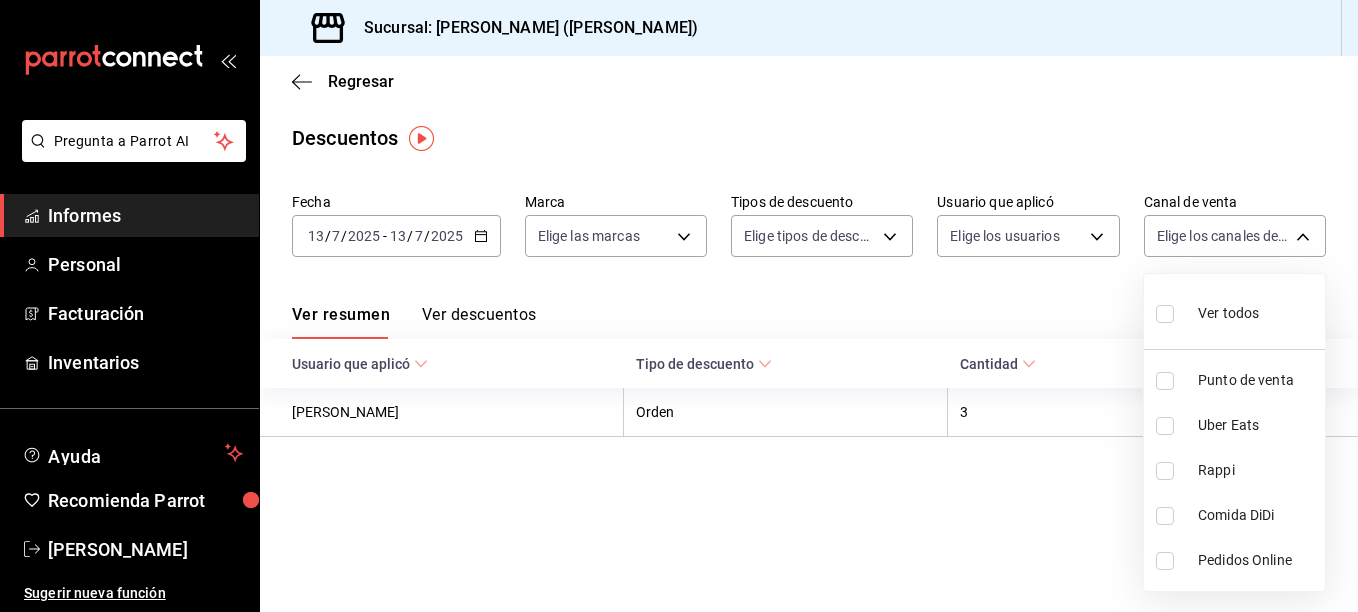click at bounding box center (679, 306) 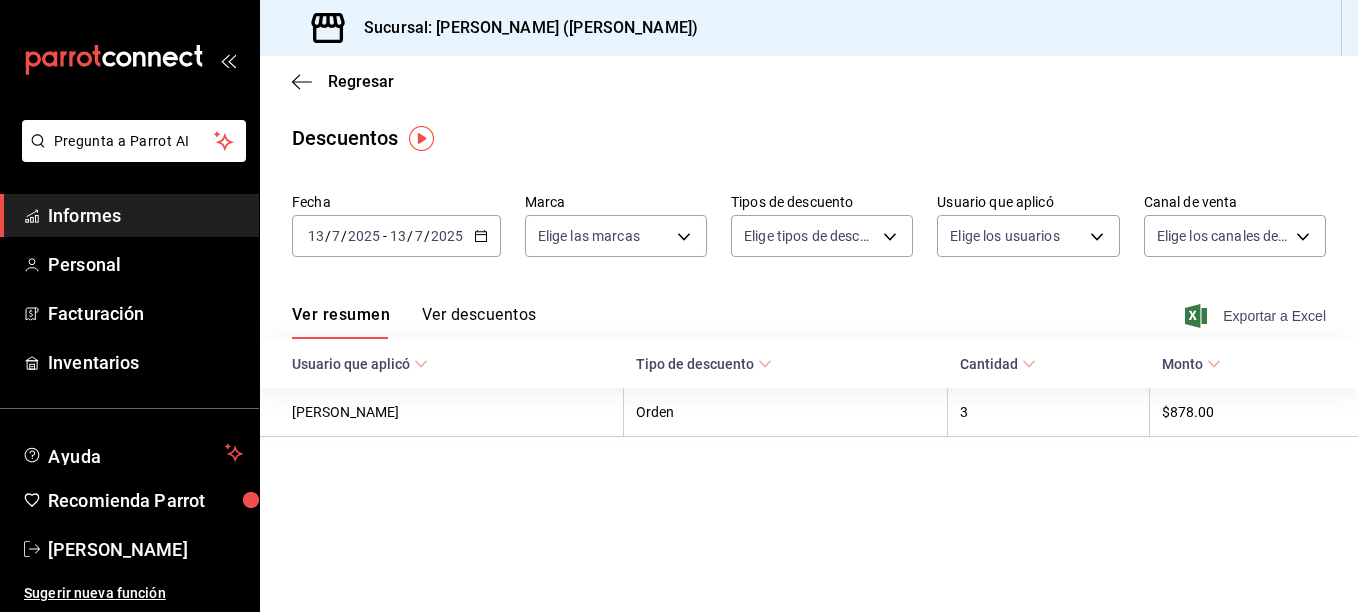 click on "Exportar a Excel" at bounding box center (1274, 316) 